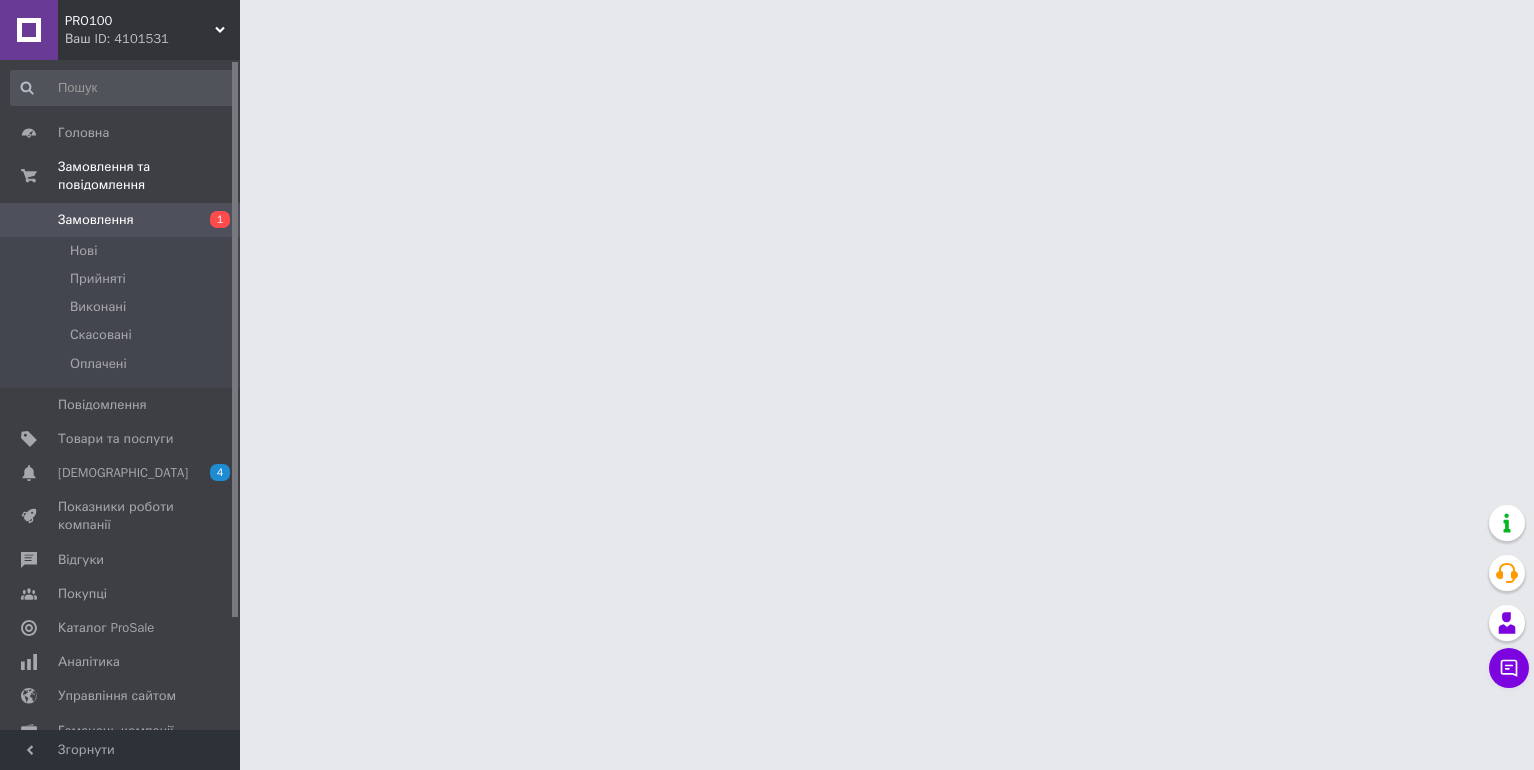 scroll, scrollTop: 0, scrollLeft: 0, axis: both 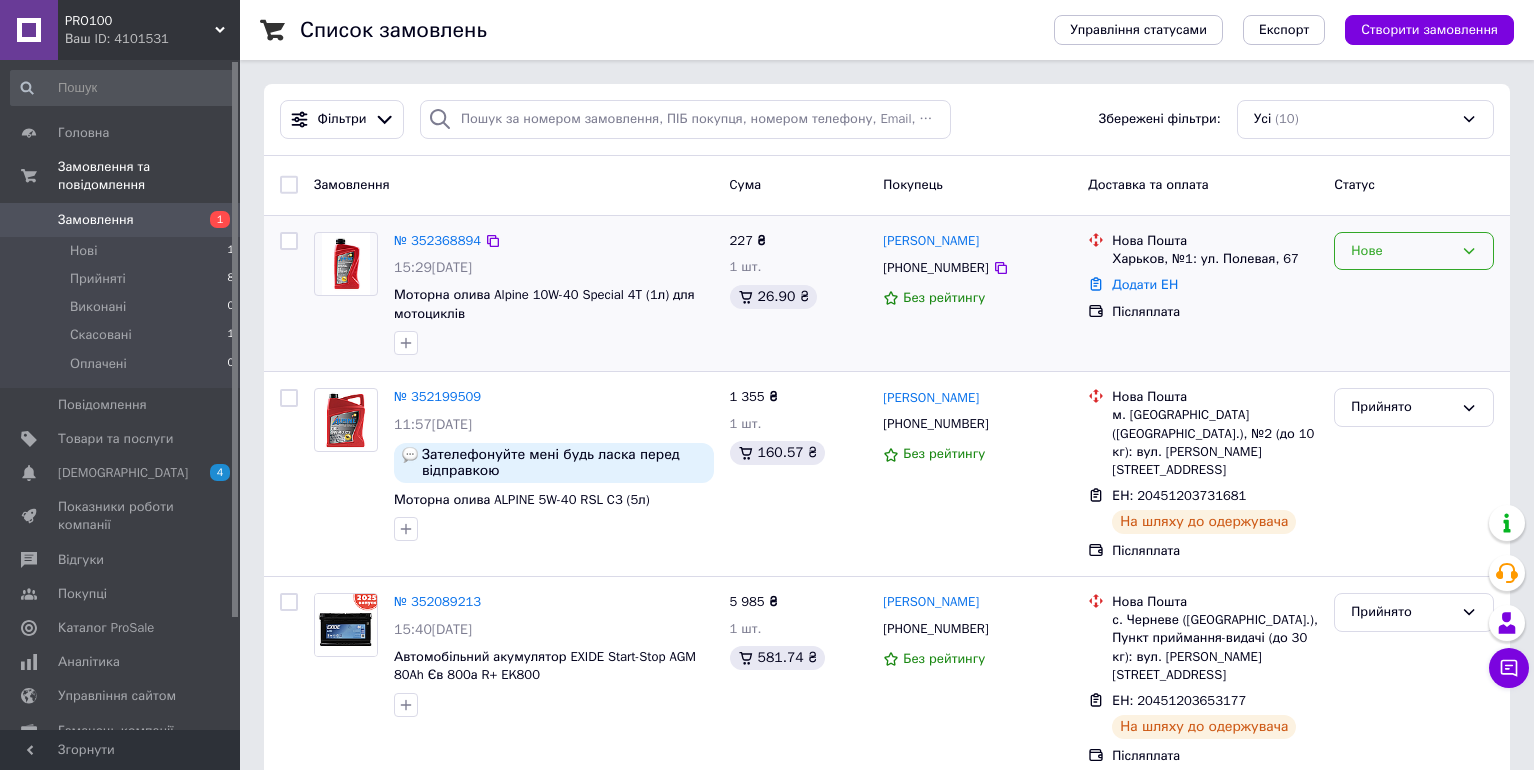 click on "Нове" at bounding box center (1402, 251) 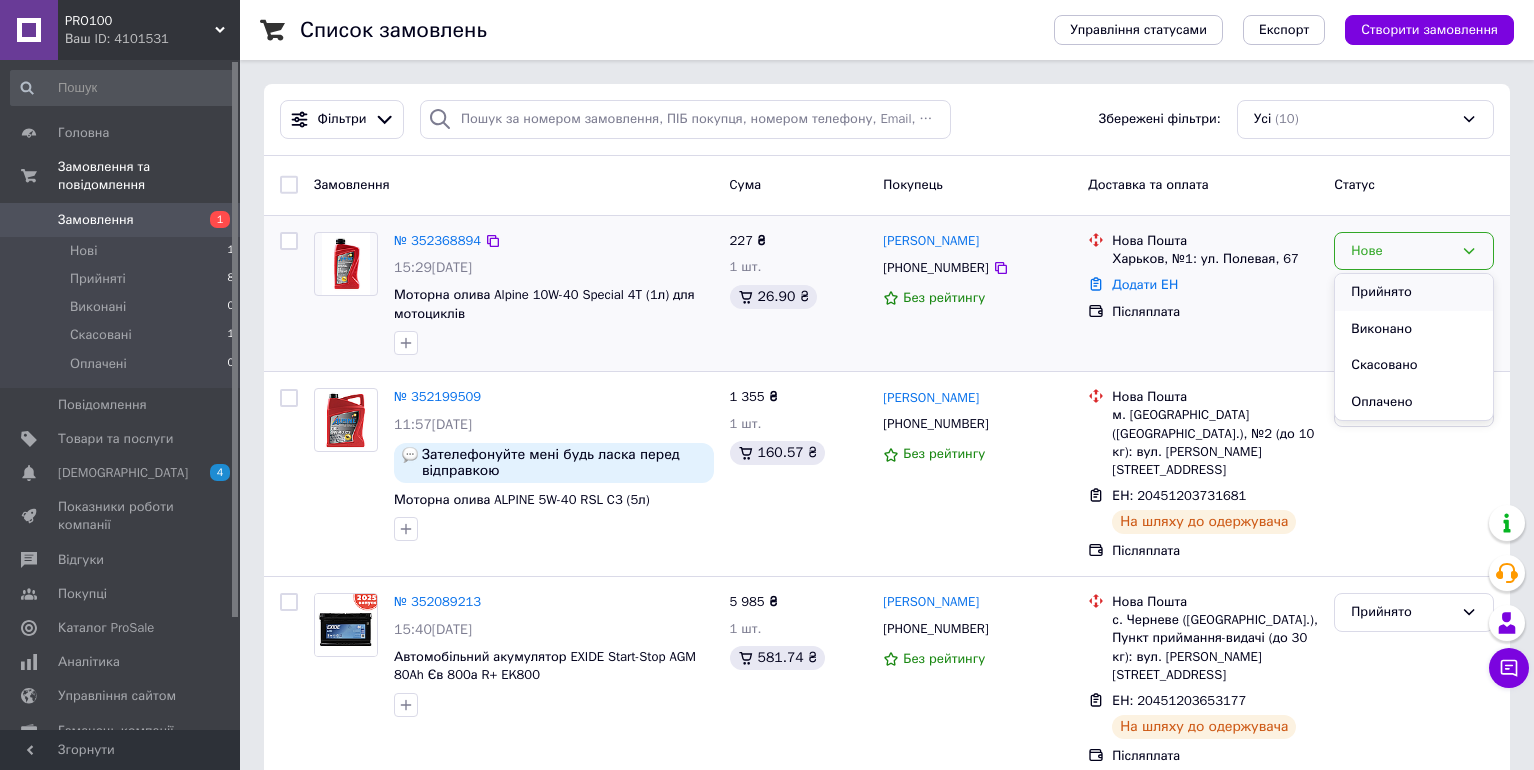click on "Прийнято" at bounding box center [1414, 292] 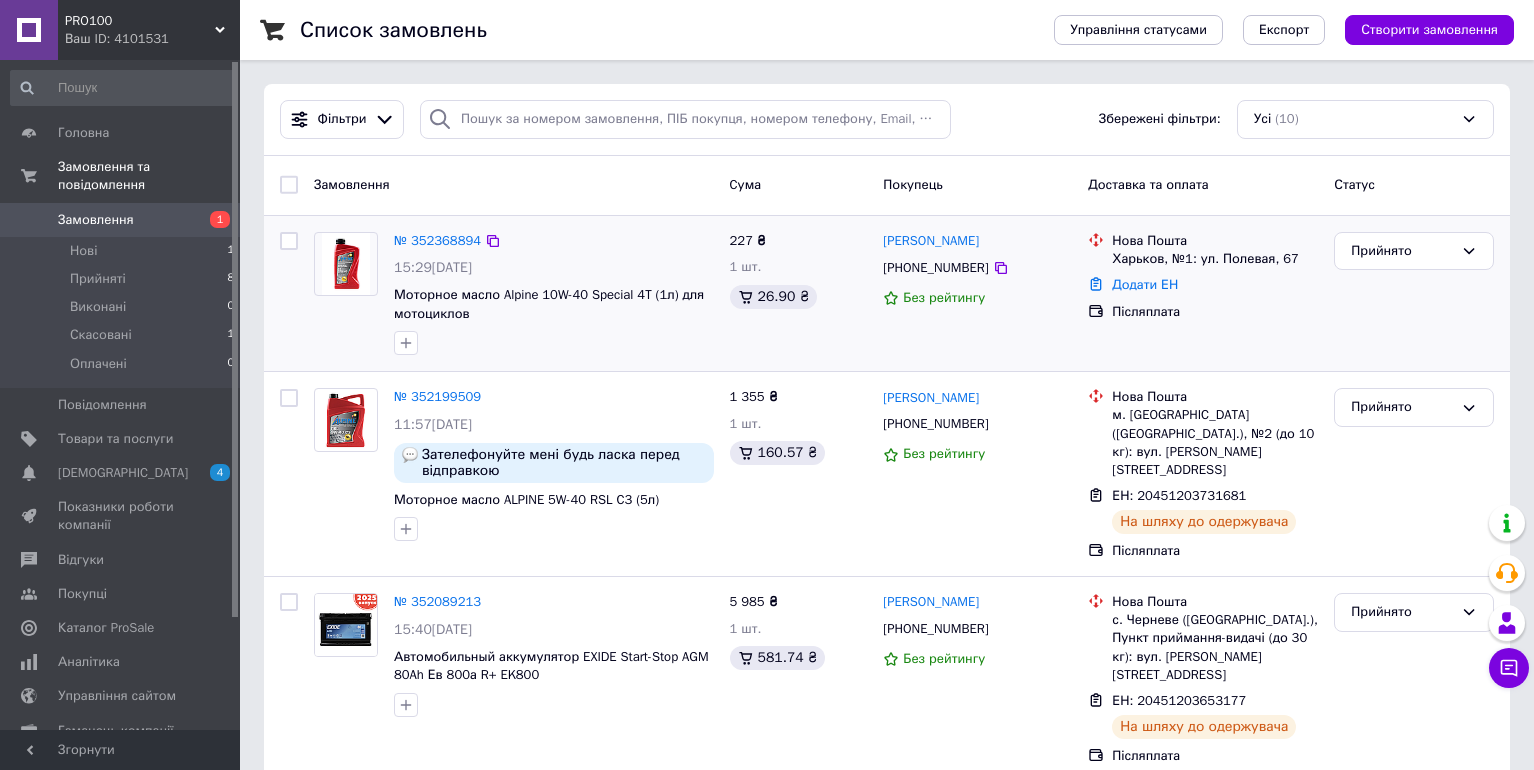 click on "Замовлення" at bounding box center [96, 220] 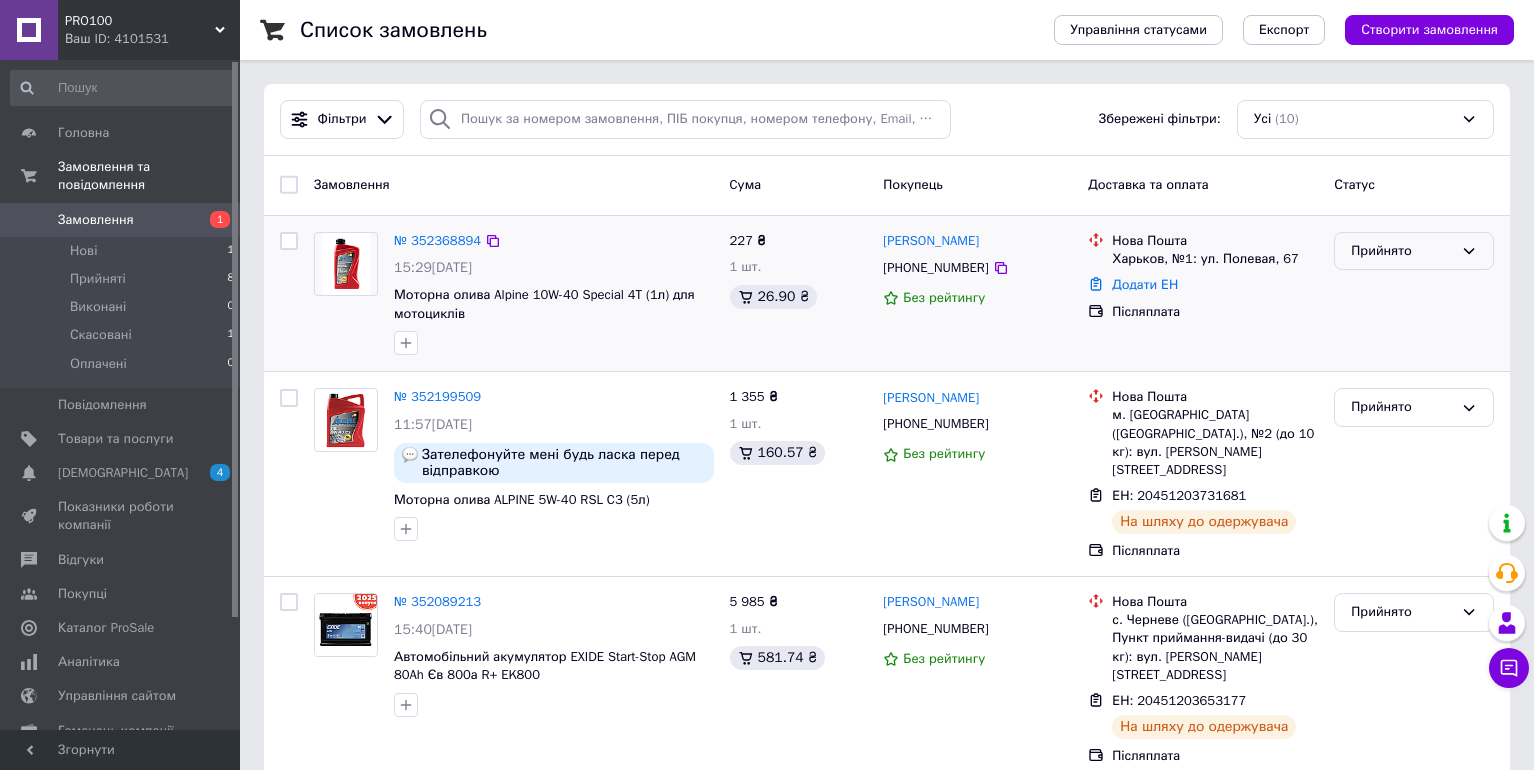 click on "Прийнято" at bounding box center [1414, 251] 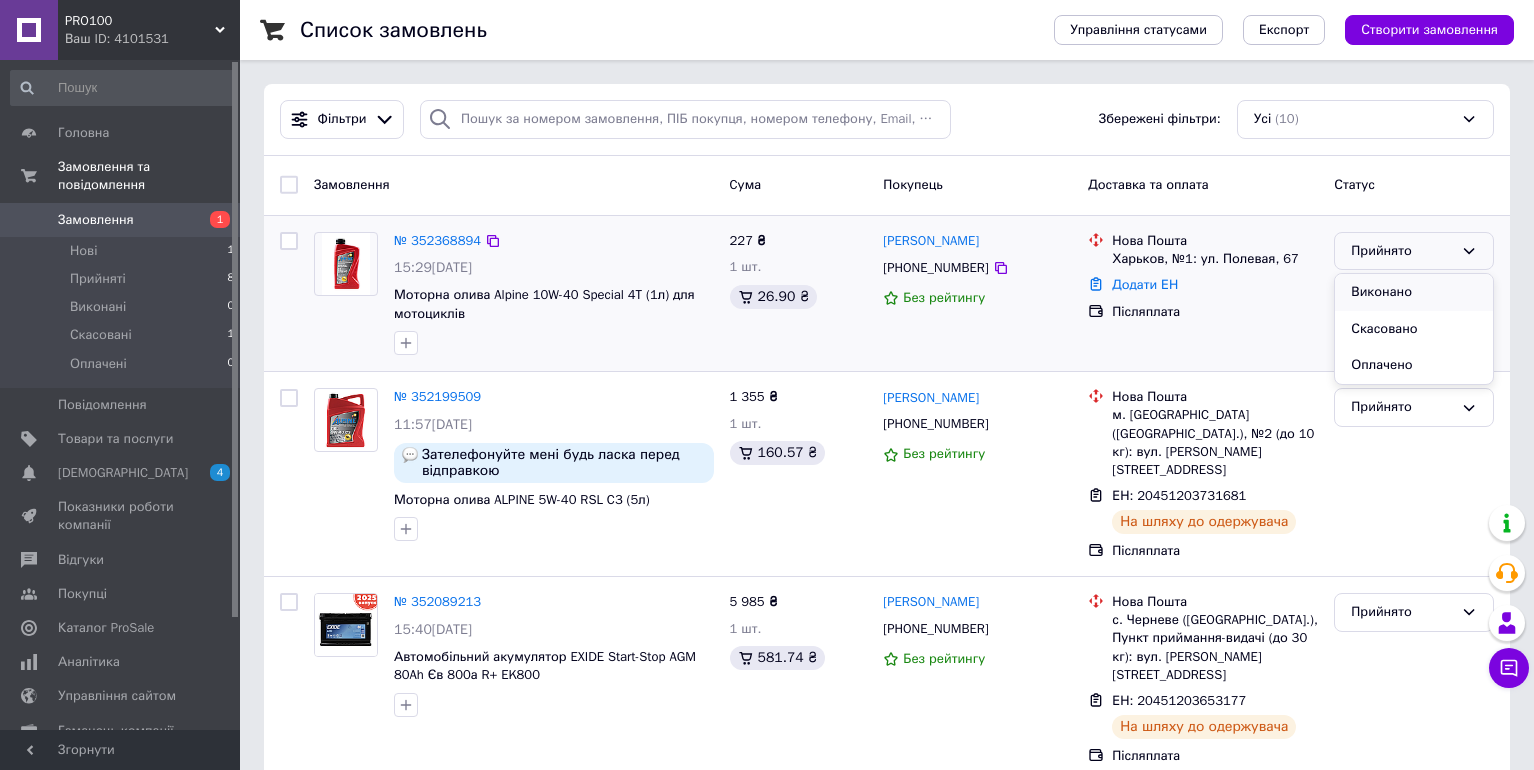 click on "Виконано" at bounding box center (1414, 292) 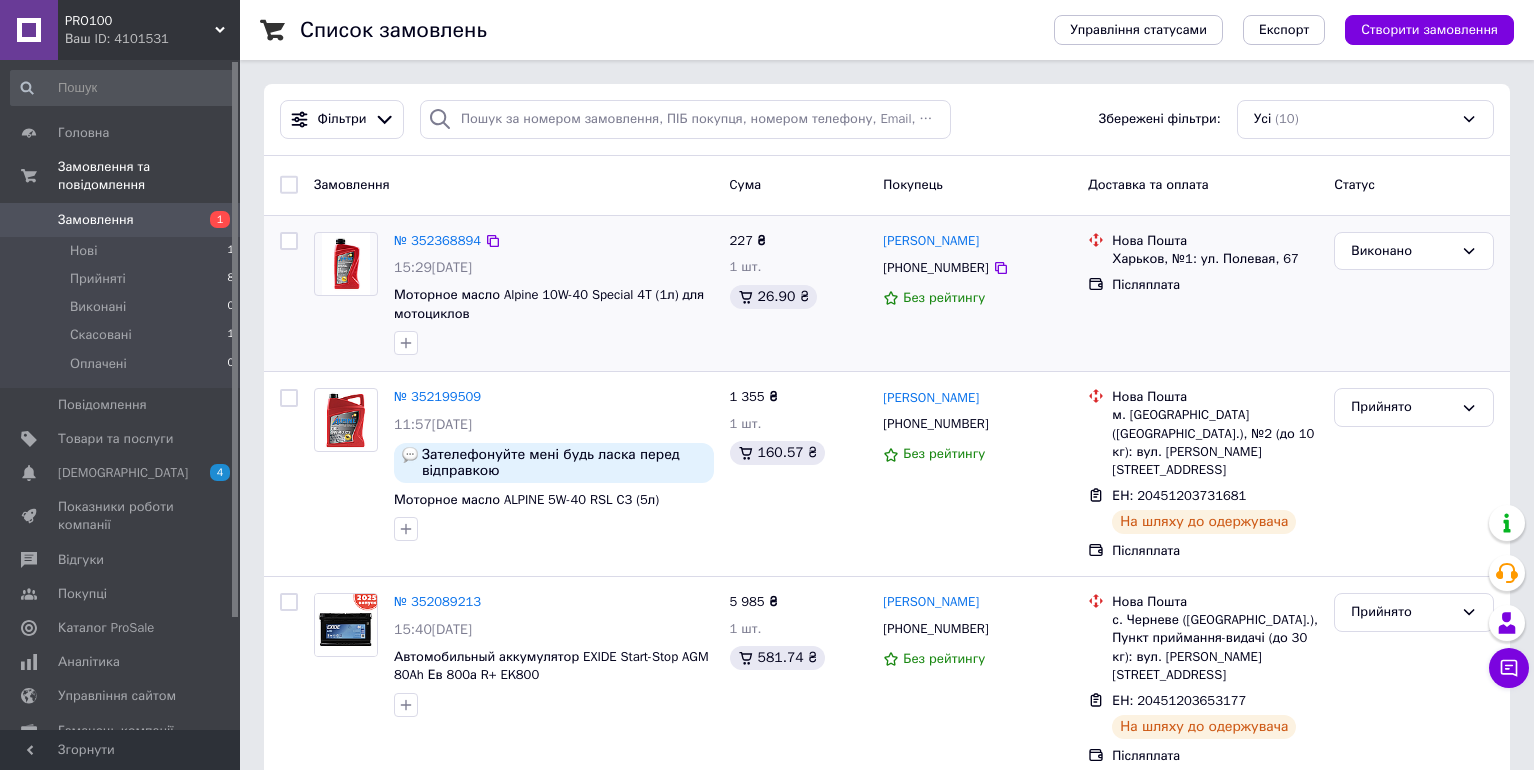 click on "Замовлення" at bounding box center [96, 220] 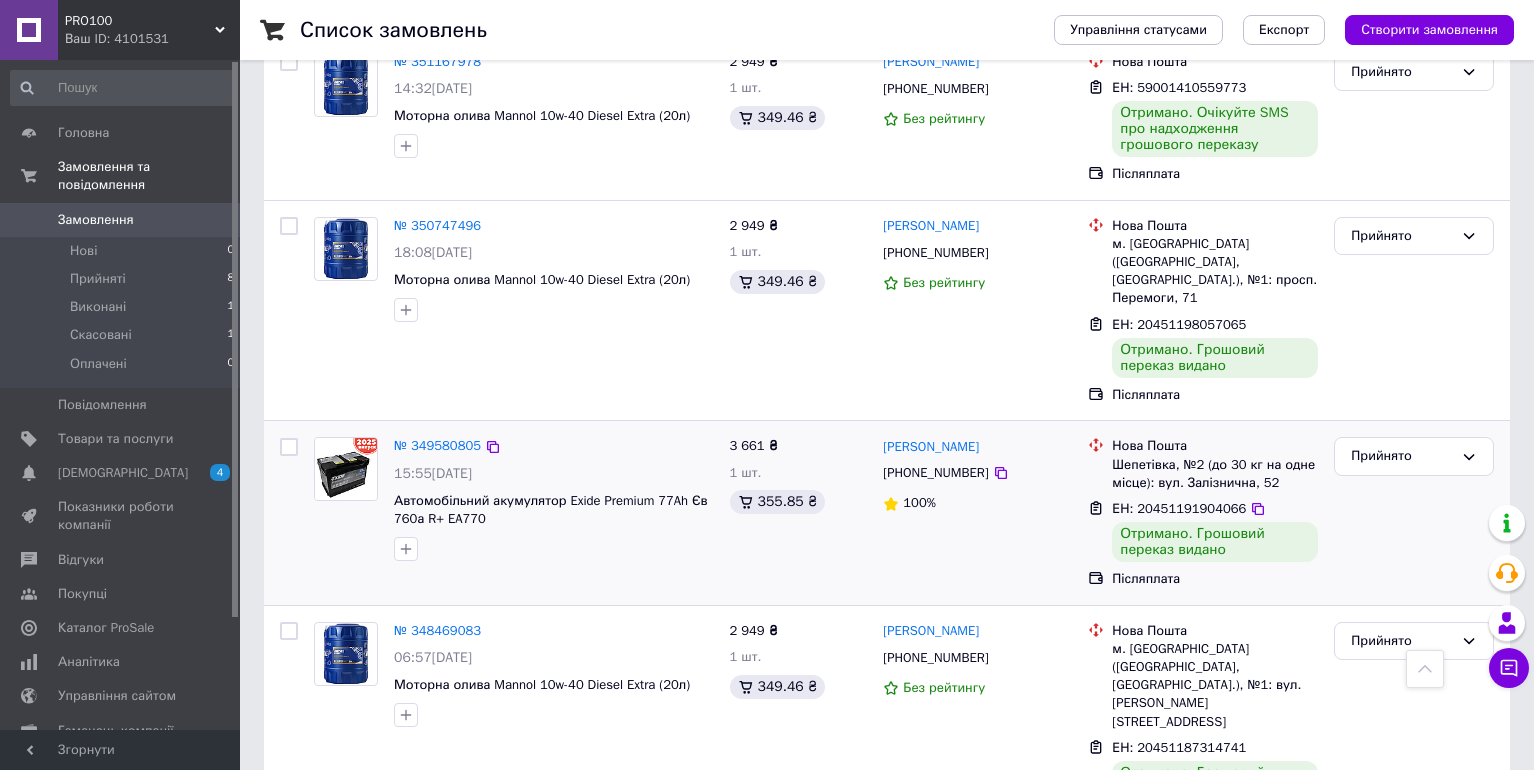 scroll, scrollTop: 1281, scrollLeft: 0, axis: vertical 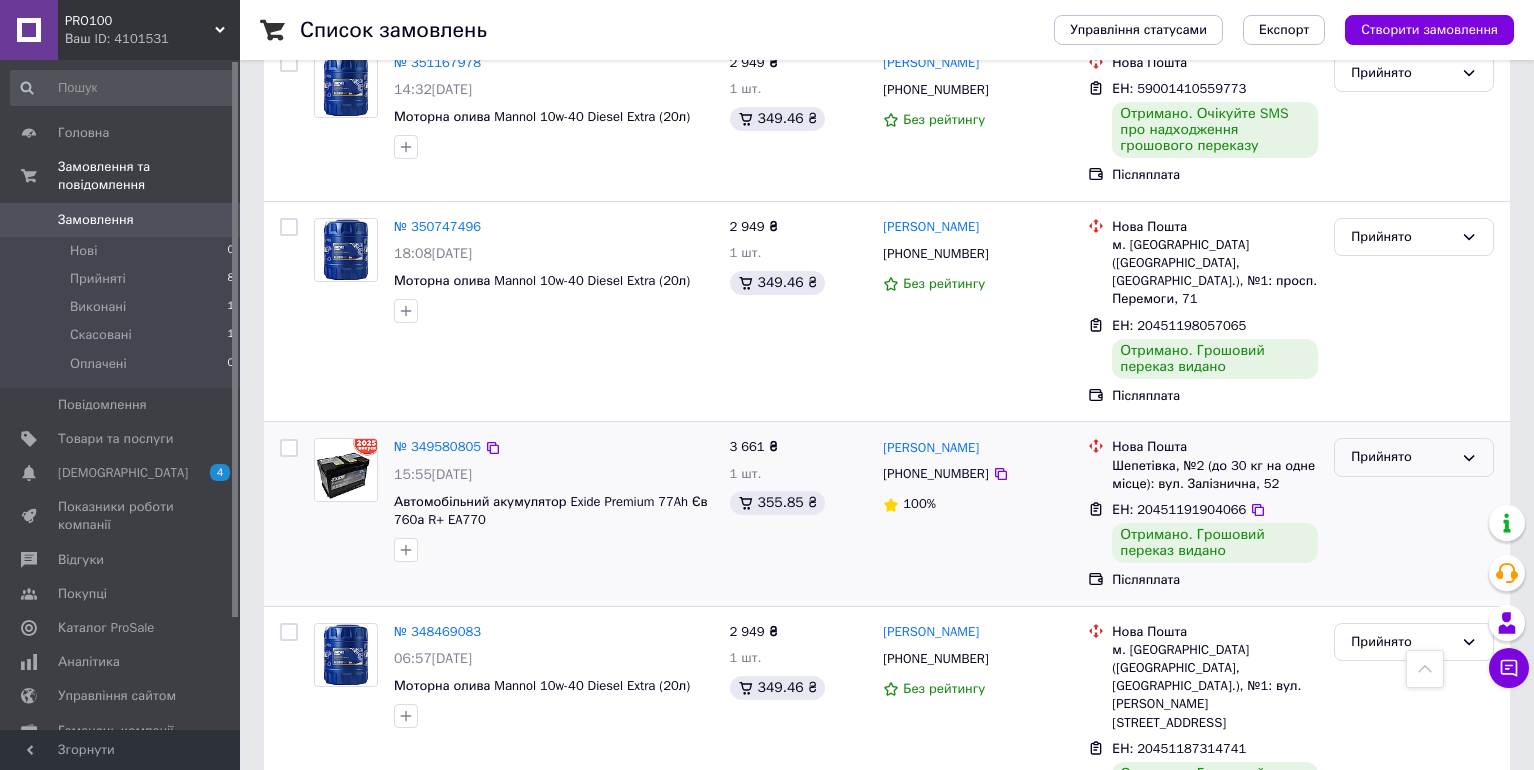 click on "Прийнято" at bounding box center [1402, 457] 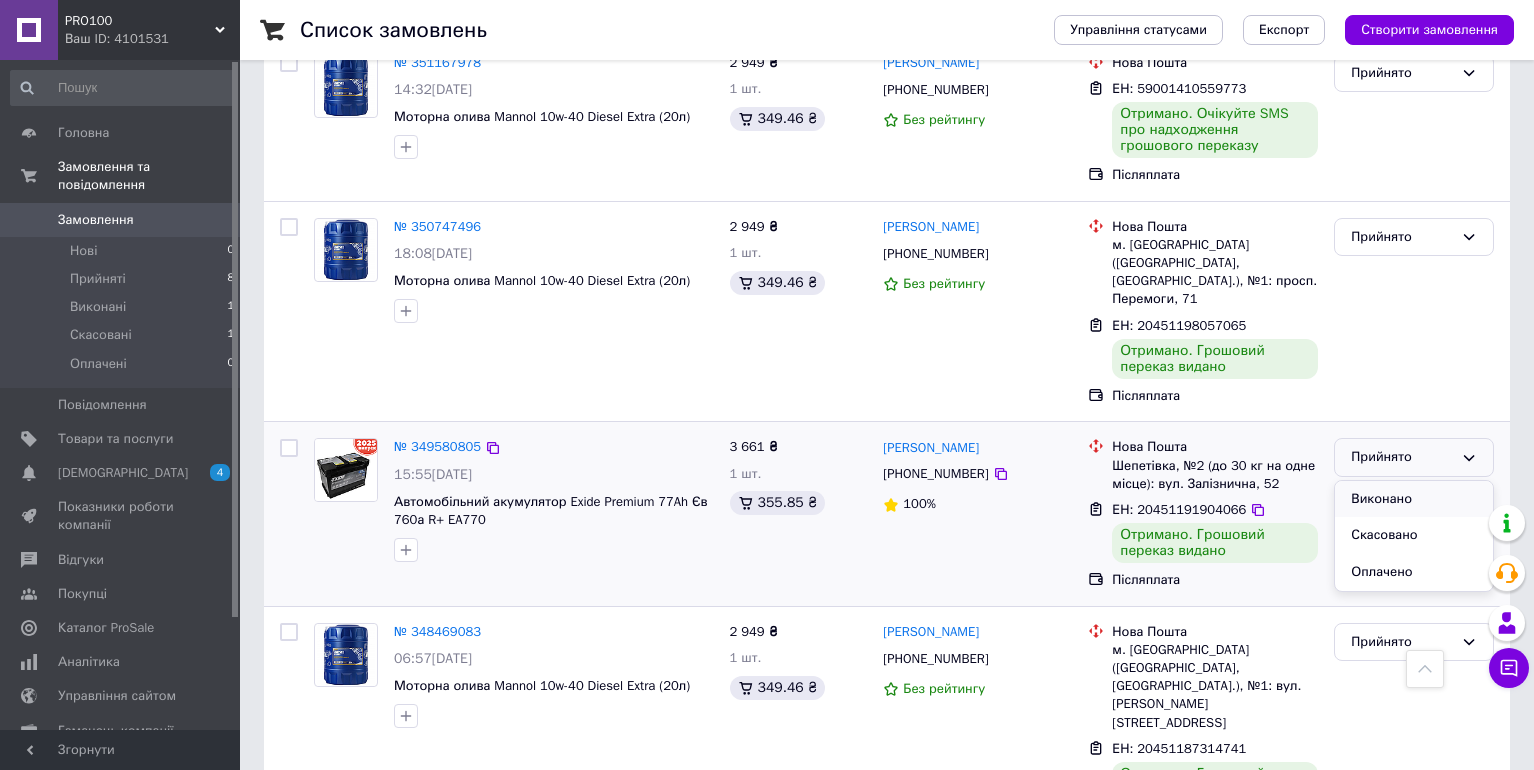 click on "Виконано" at bounding box center [1414, 499] 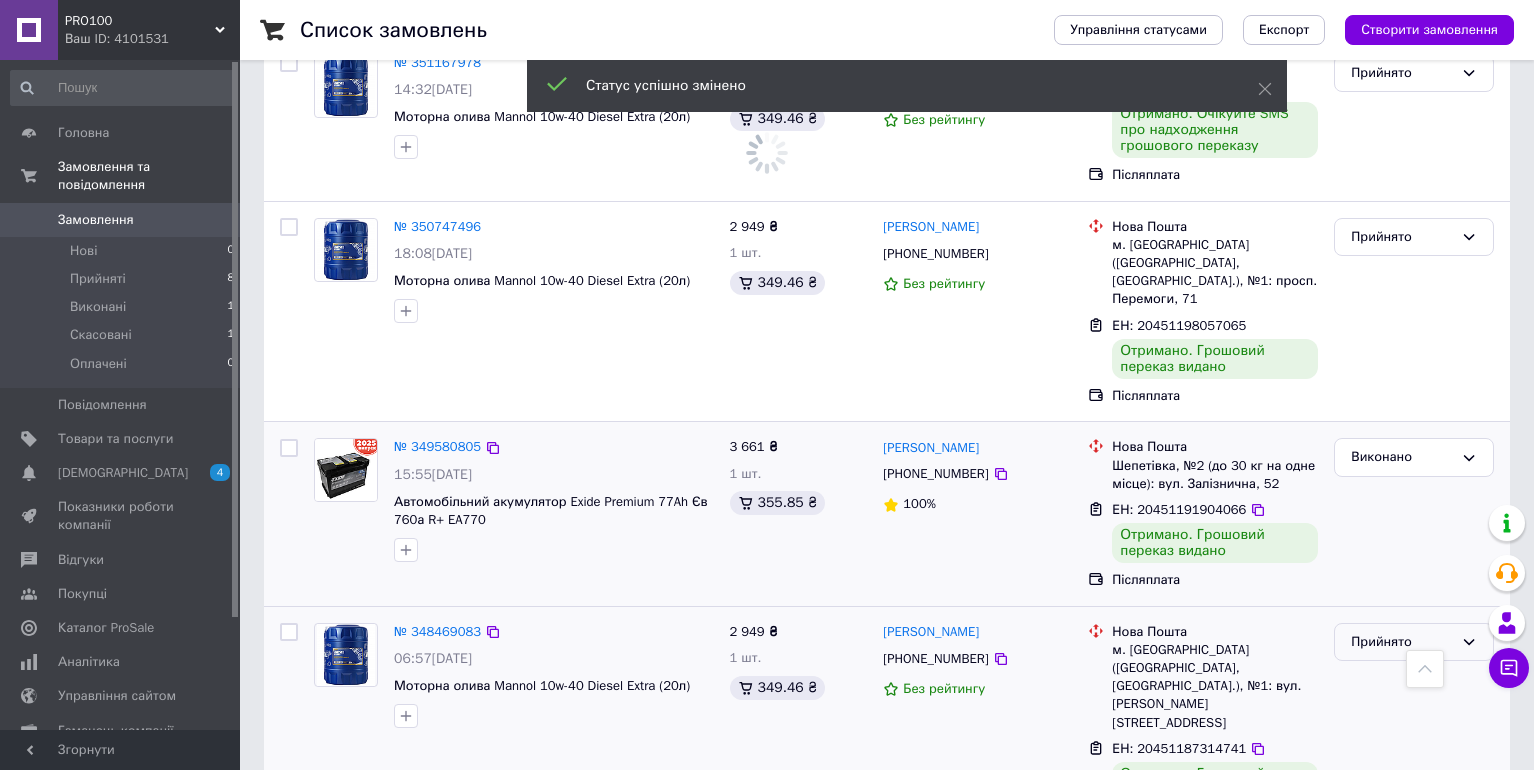 click on "Прийнято" at bounding box center [1402, 642] 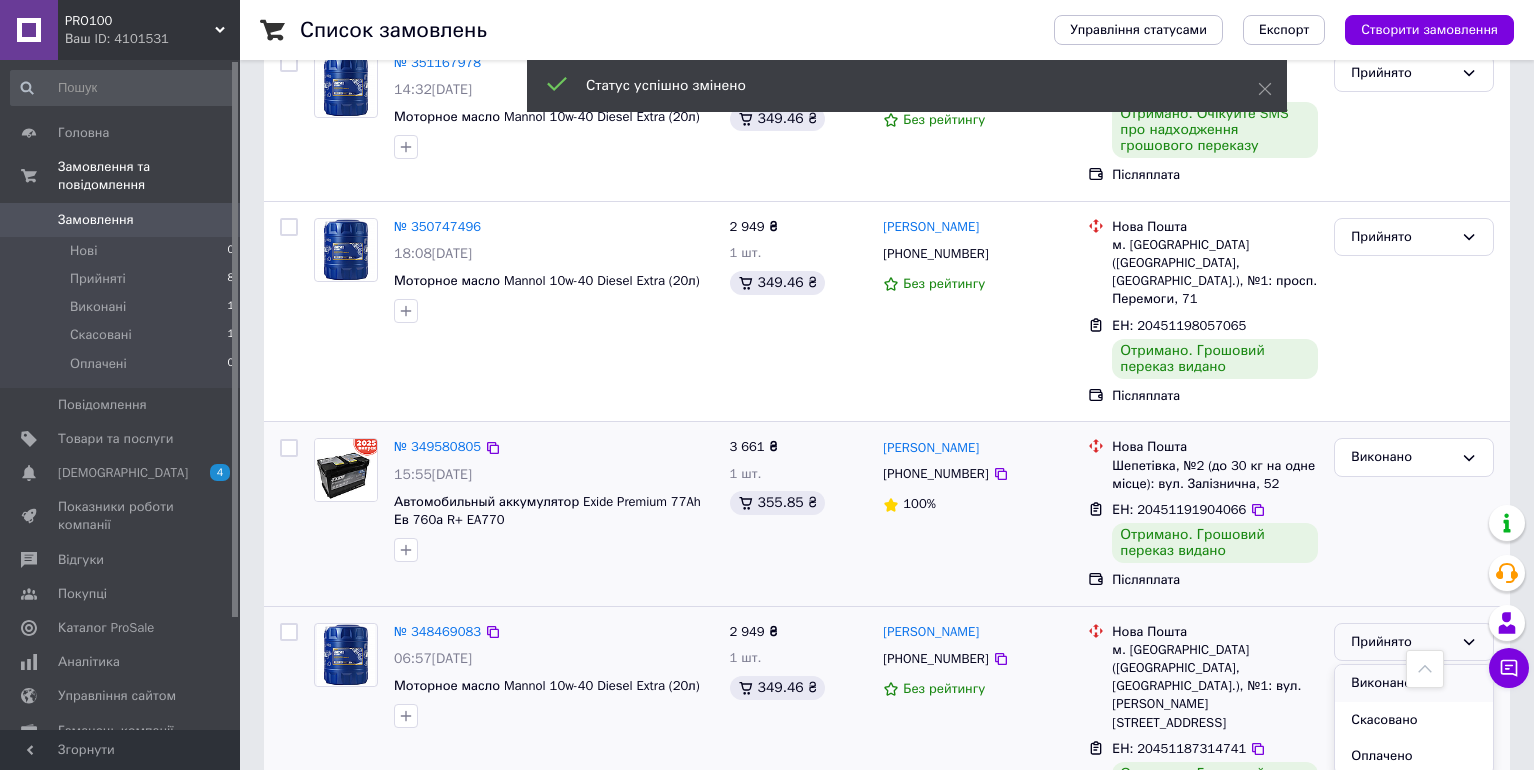 click on "Виконано" at bounding box center (1414, 683) 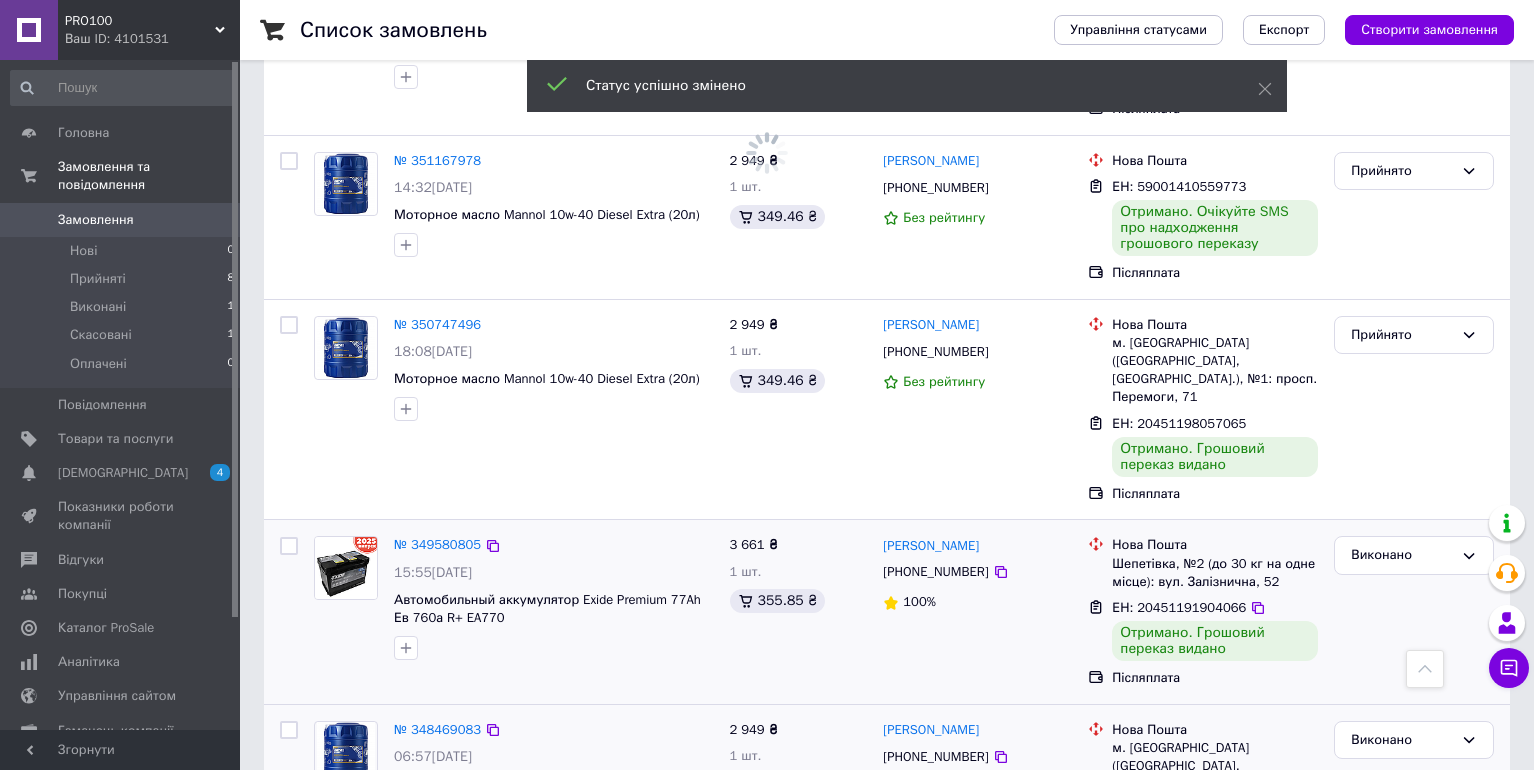 scroll, scrollTop: 1176, scrollLeft: 0, axis: vertical 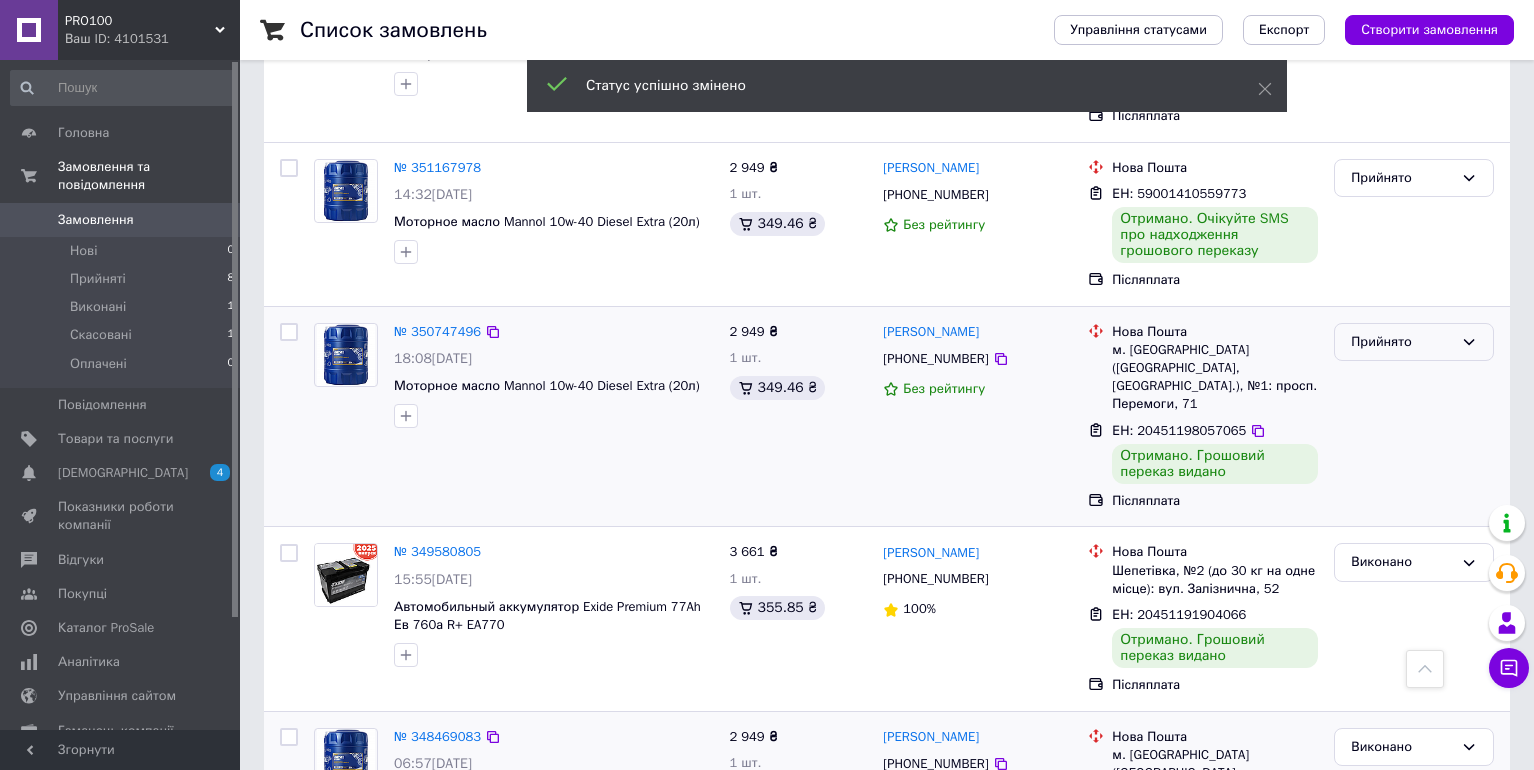 click on "Прийнято" at bounding box center (1402, 342) 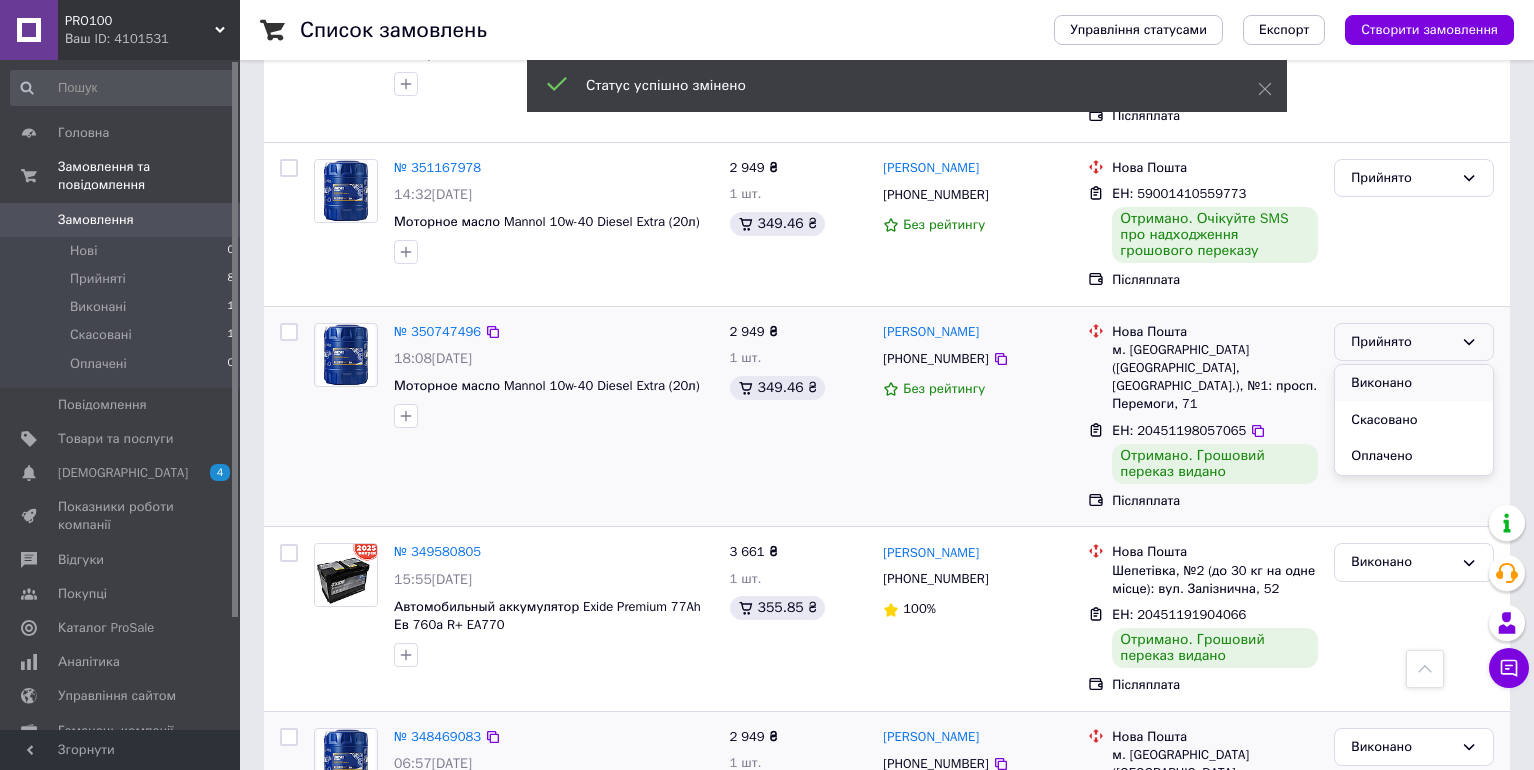 click on "Виконано" at bounding box center (1414, 383) 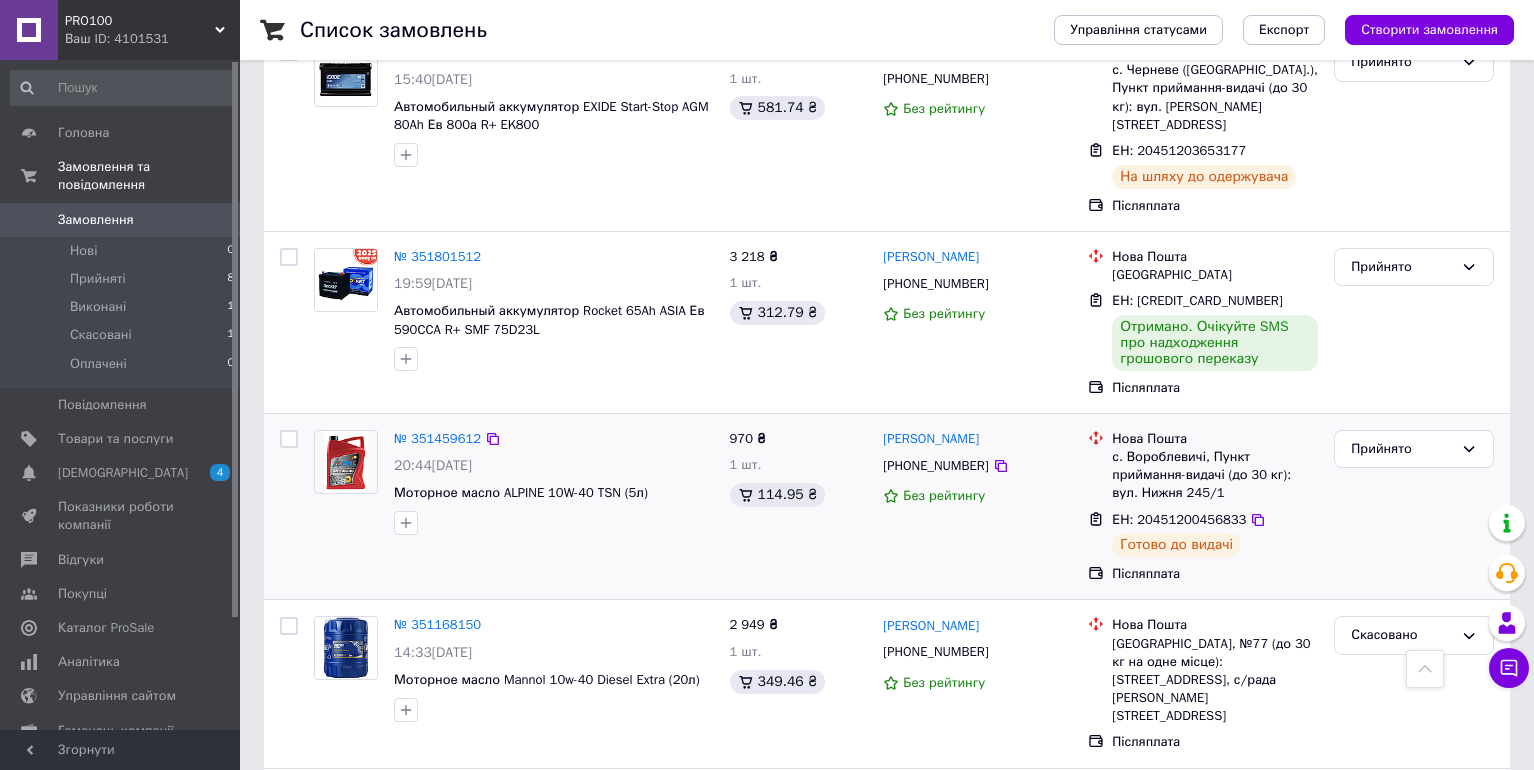 scroll, scrollTop: 545, scrollLeft: 0, axis: vertical 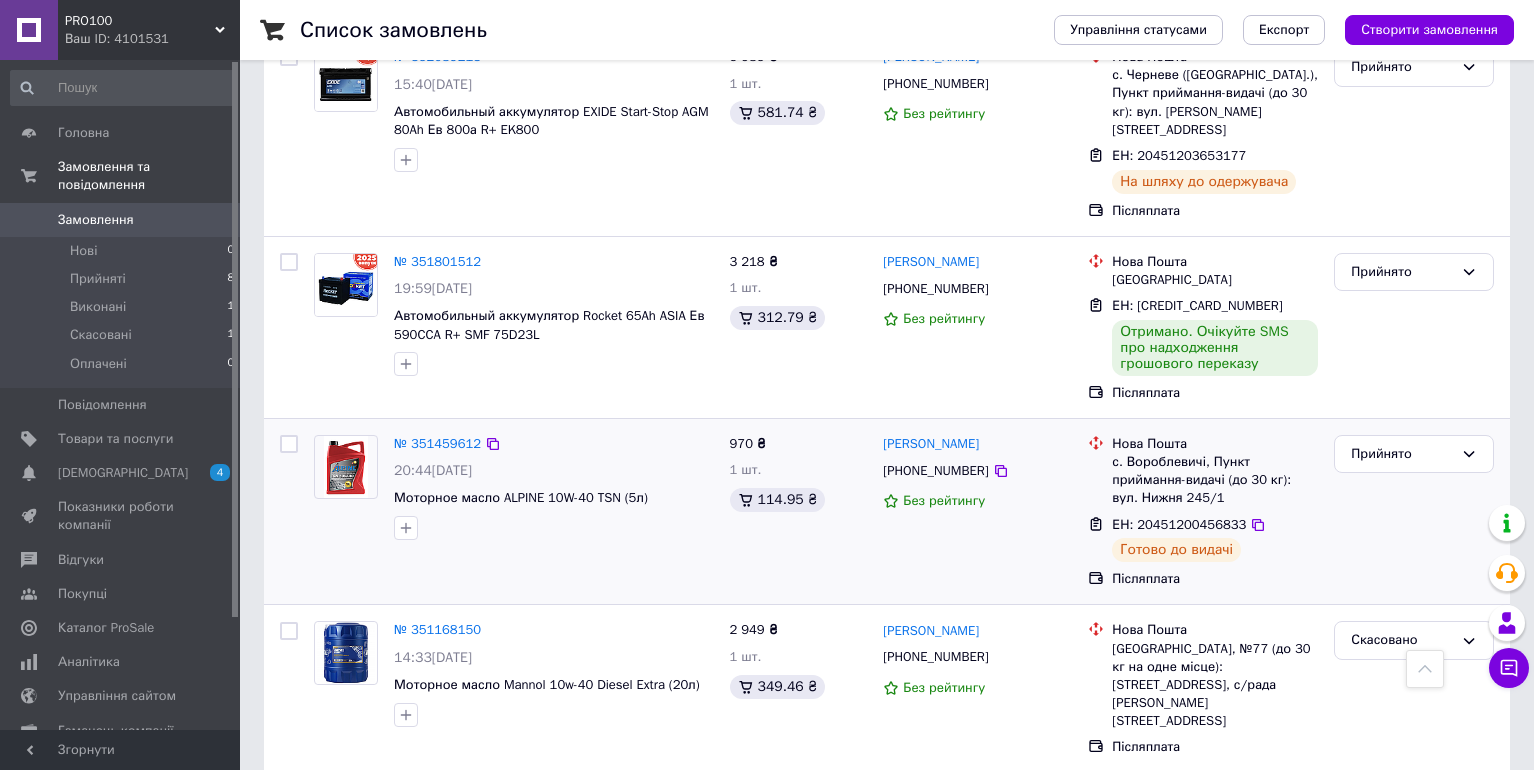 click on "Прийнято" at bounding box center [1414, 512] 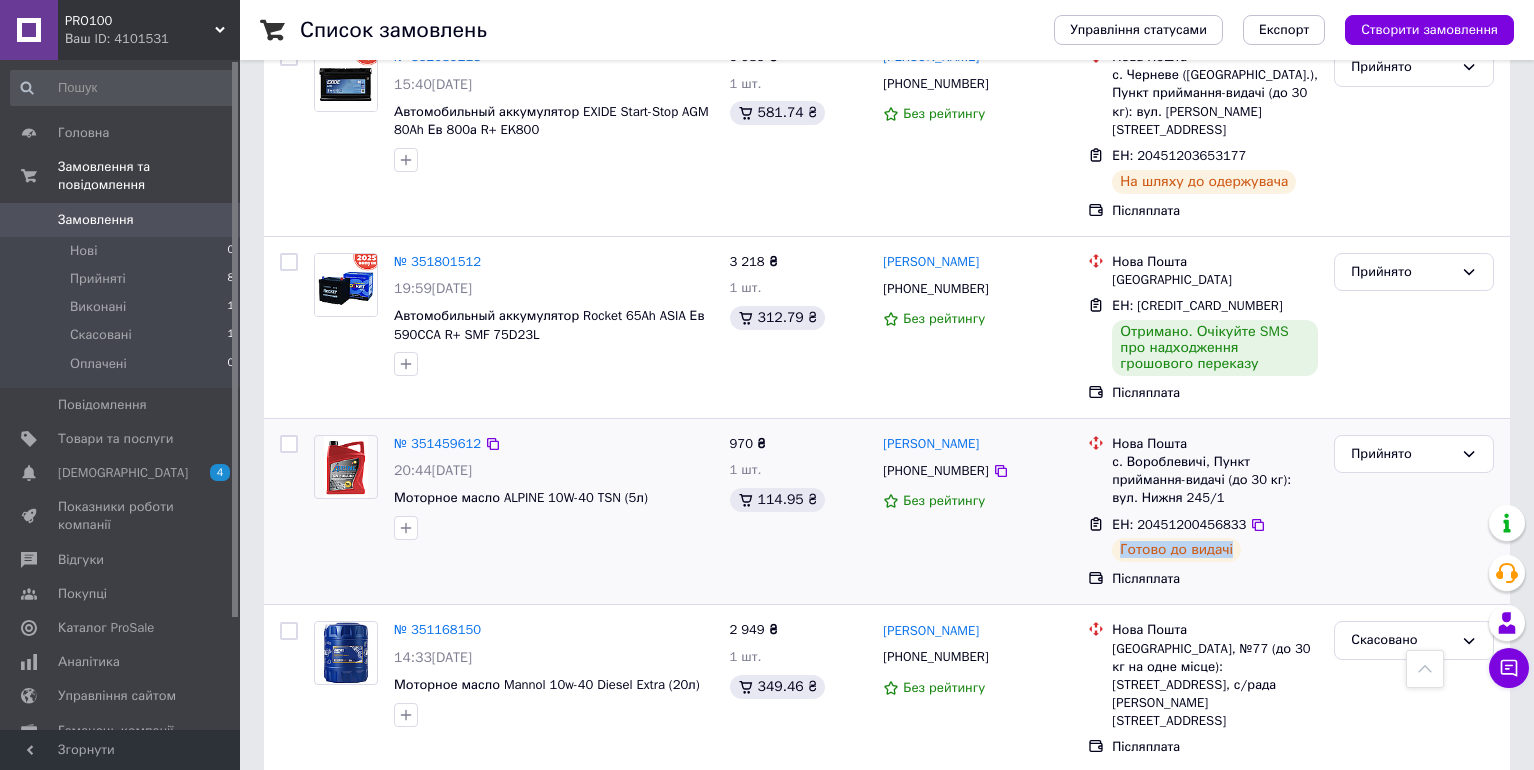 drag, startPoint x: 1247, startPoint y: 522, endPoint x: 1115, endPoint y: 516, distance: 132.13629 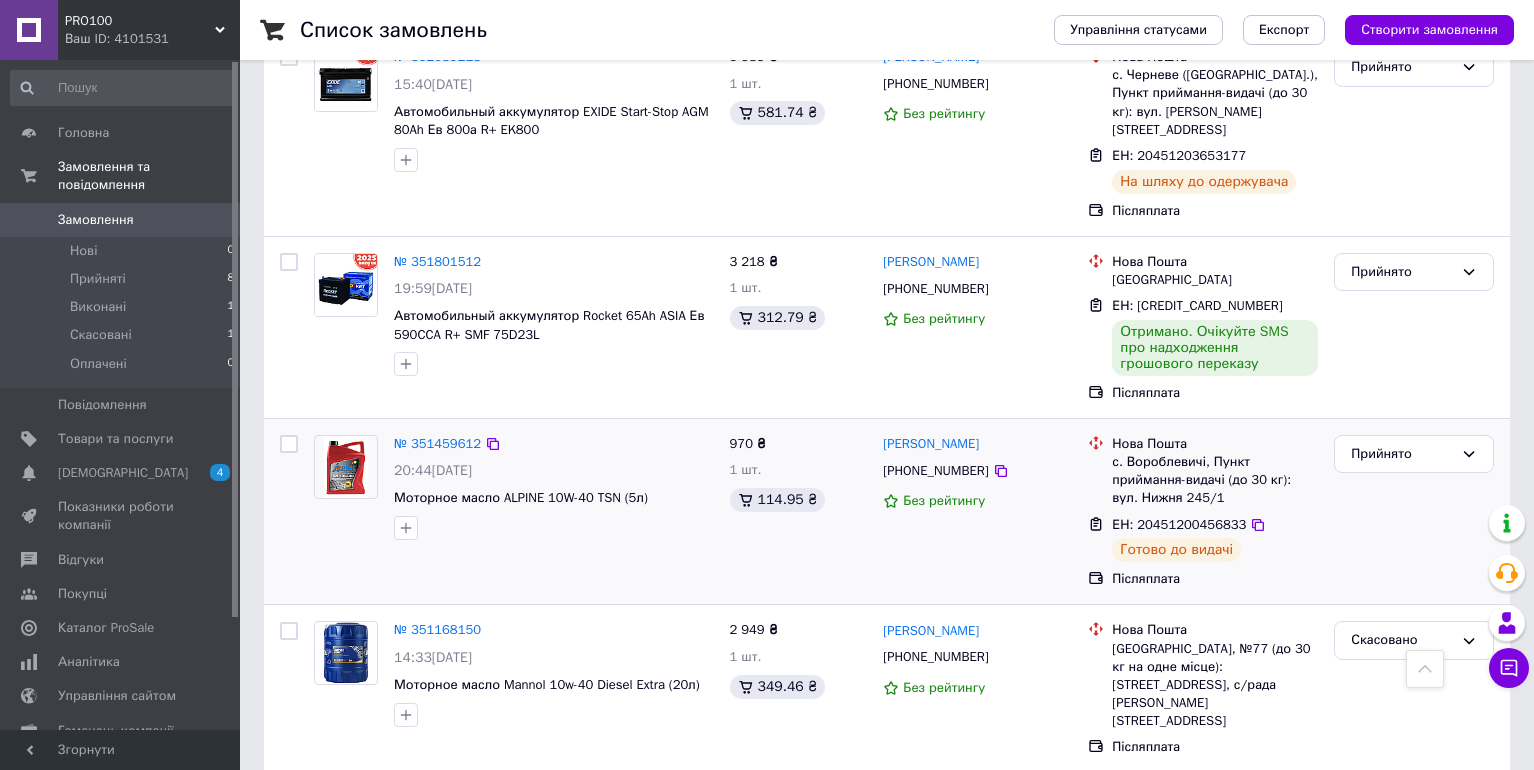 click on "Нова Пошта с. Вороблевичі, Пункт приймання-видачі (до 30 кг): вул. Нижня 245/1 ЕН: 20451200456833 Готово до видачі Післяплата" at bounding box center [1203, 512] 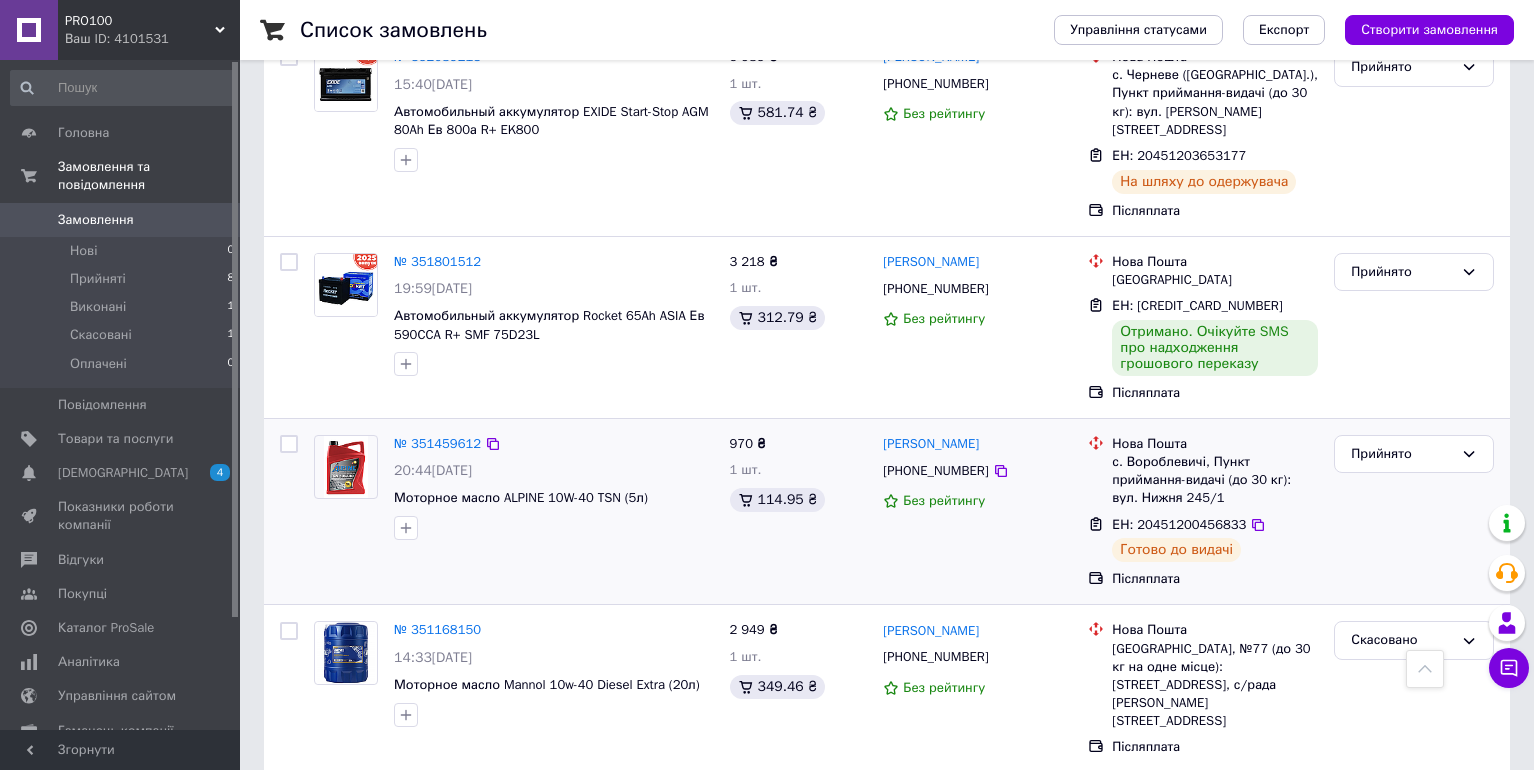 click on "№ 351459612 20:44, 06.07.2025 Моторное масло ALPINE 10W-40 TSN (5л)" at bounding box center (554, 487) 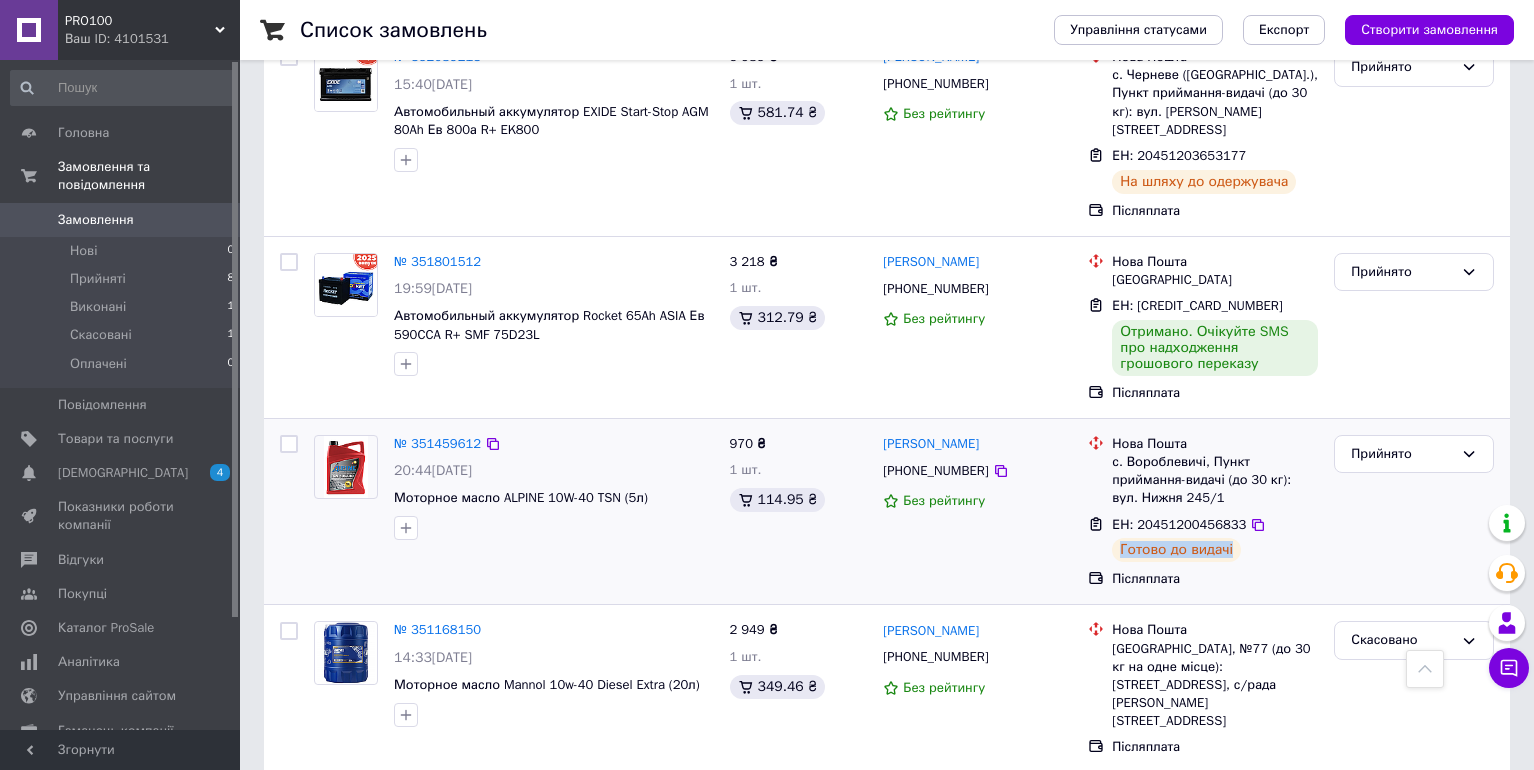 drag, startPoint x: 1123, startPoint y: 527, endPoint x: 1245, endPoint y: 534, distance: 122.20065 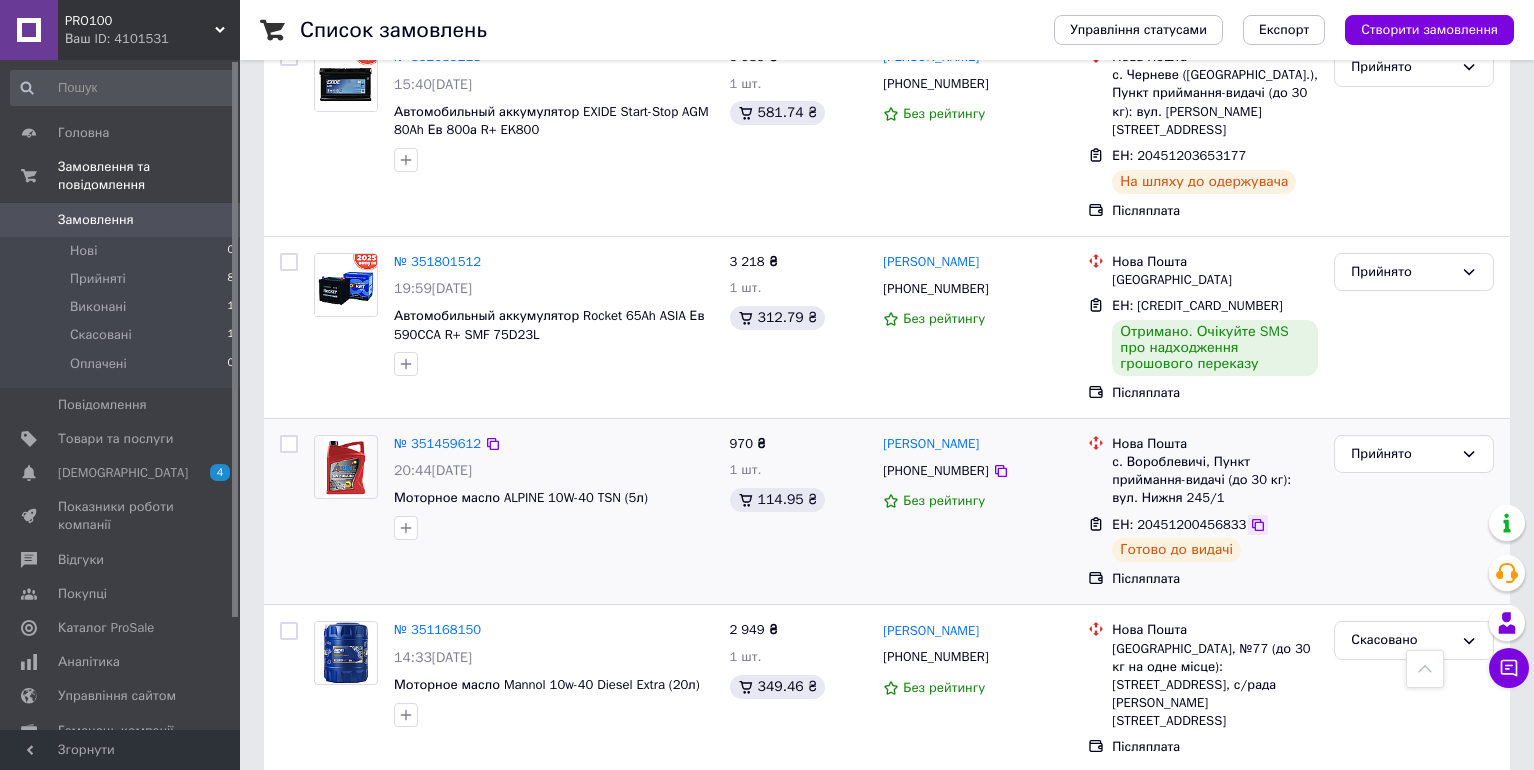 click 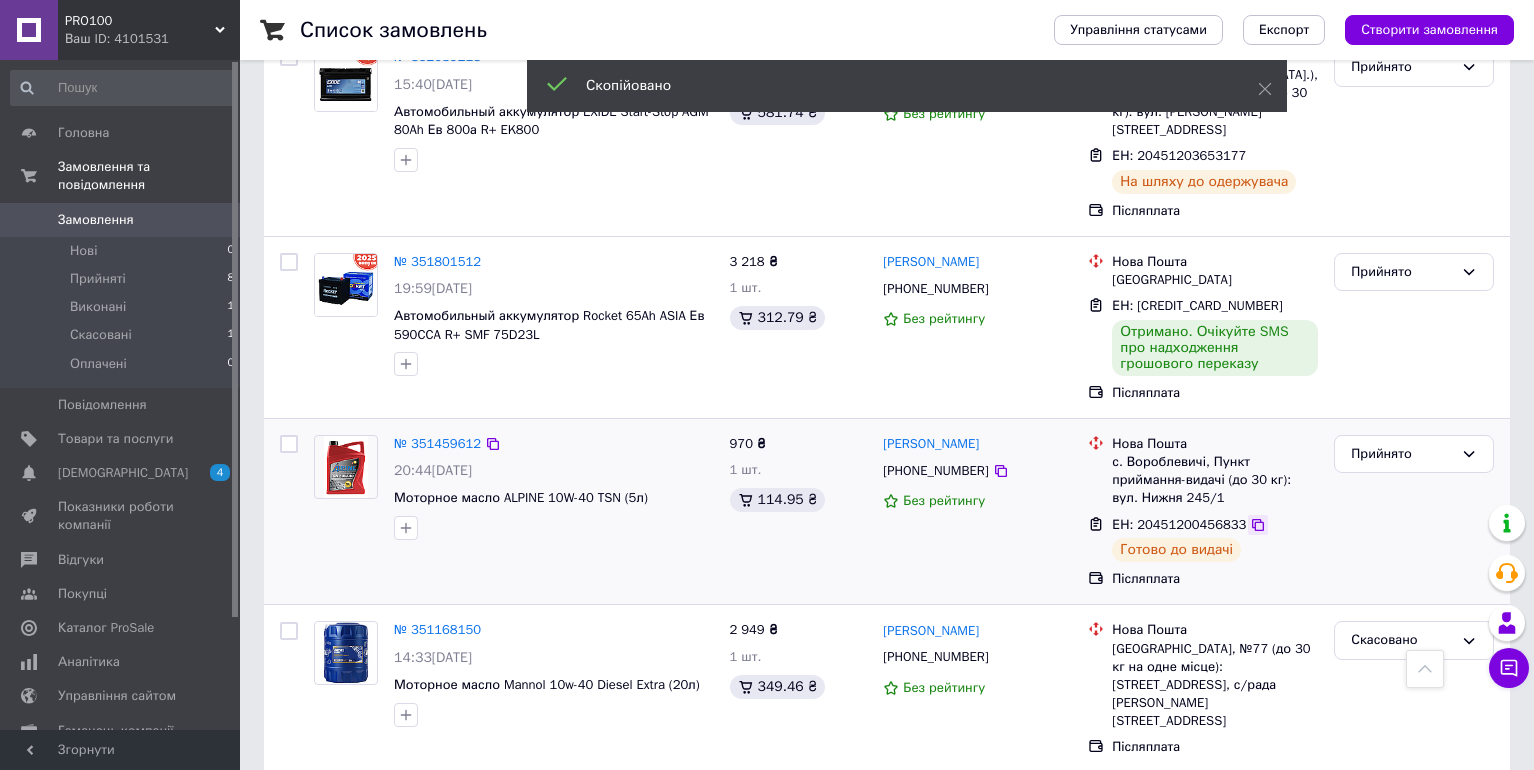 click 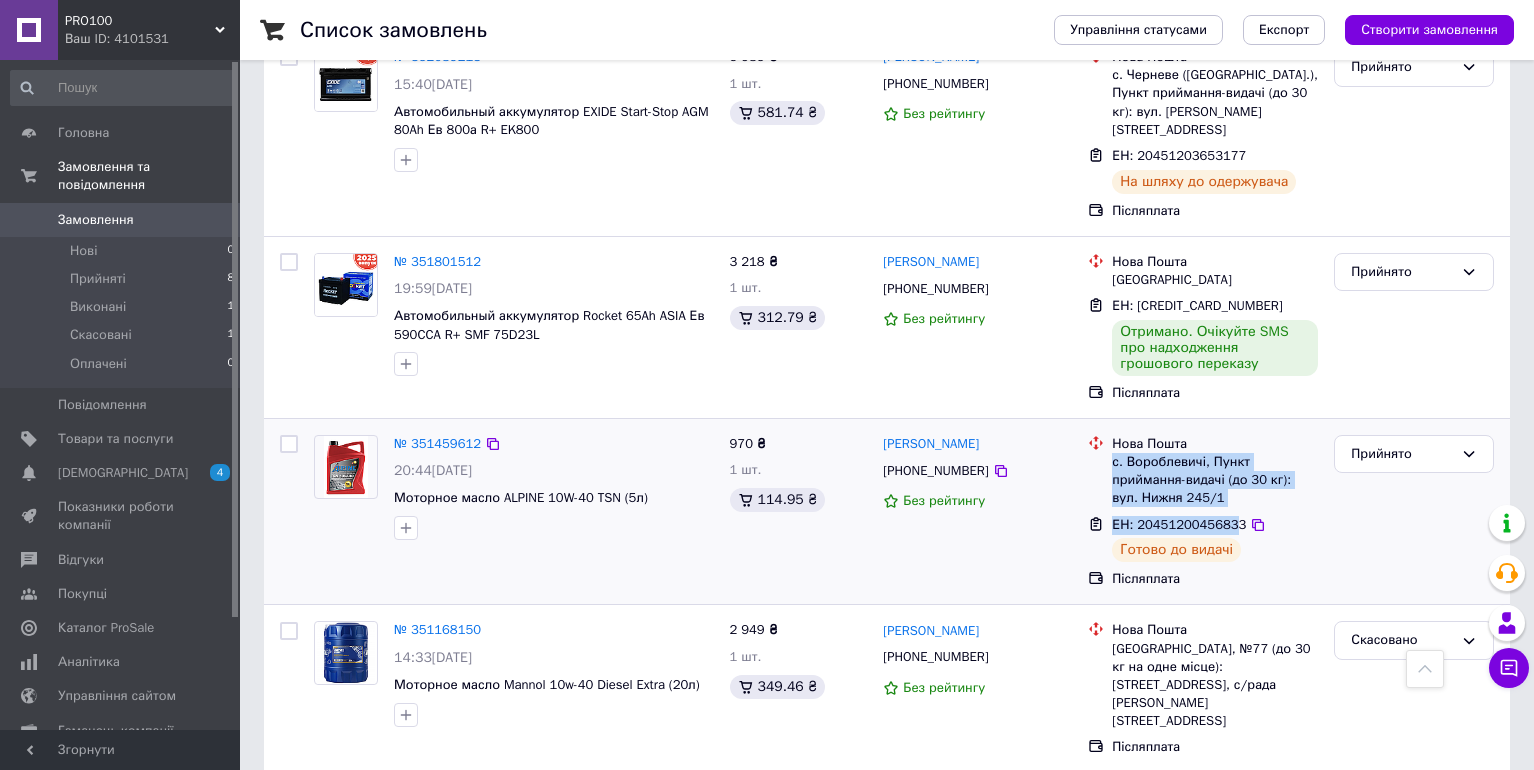 drag, startPoint x: 1114, startPoint y: 438, endPoint x: 1244, endPoint y: 495, distance: 141.94717 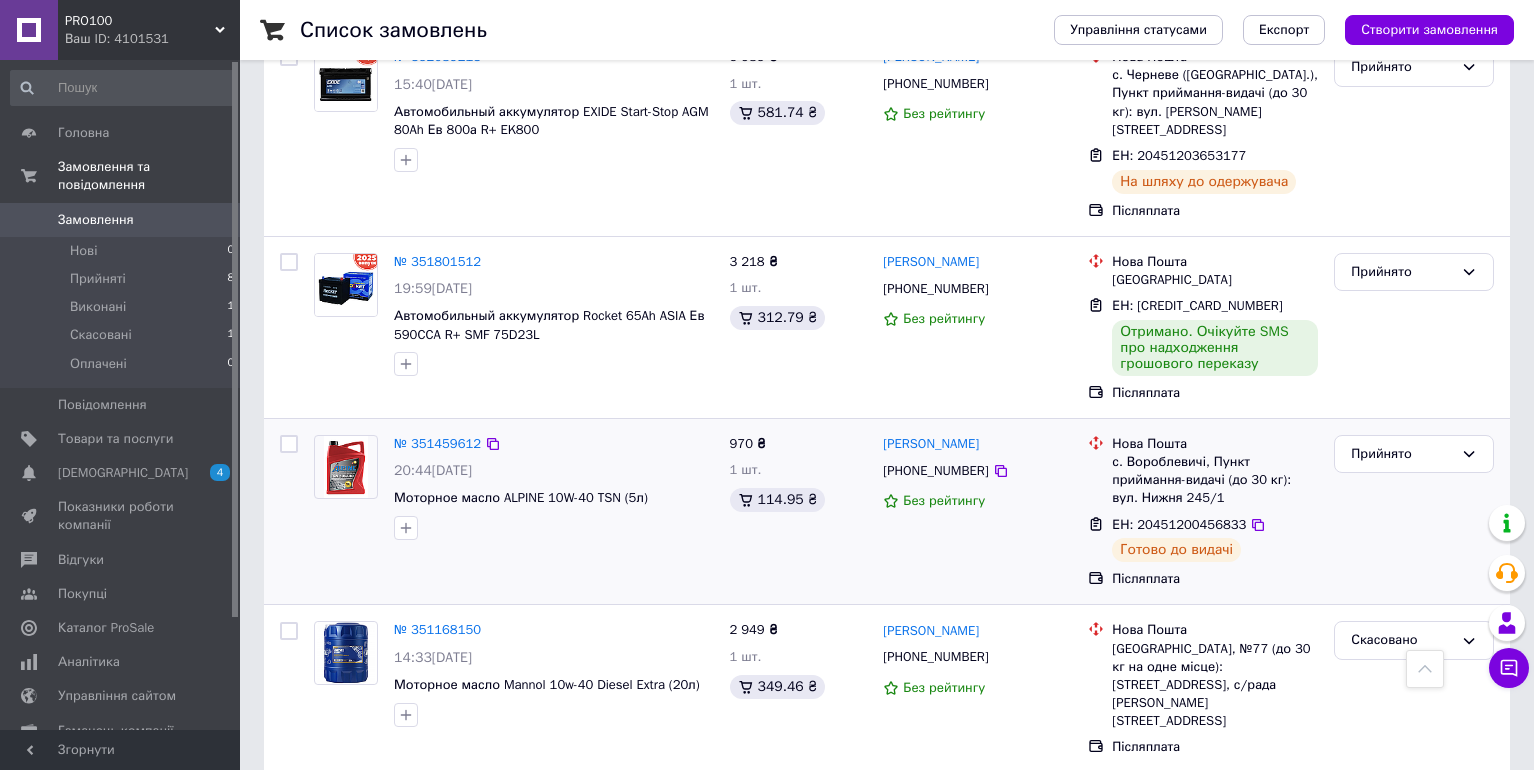 click on "Прийнято" at bounding box center [1414, 512] 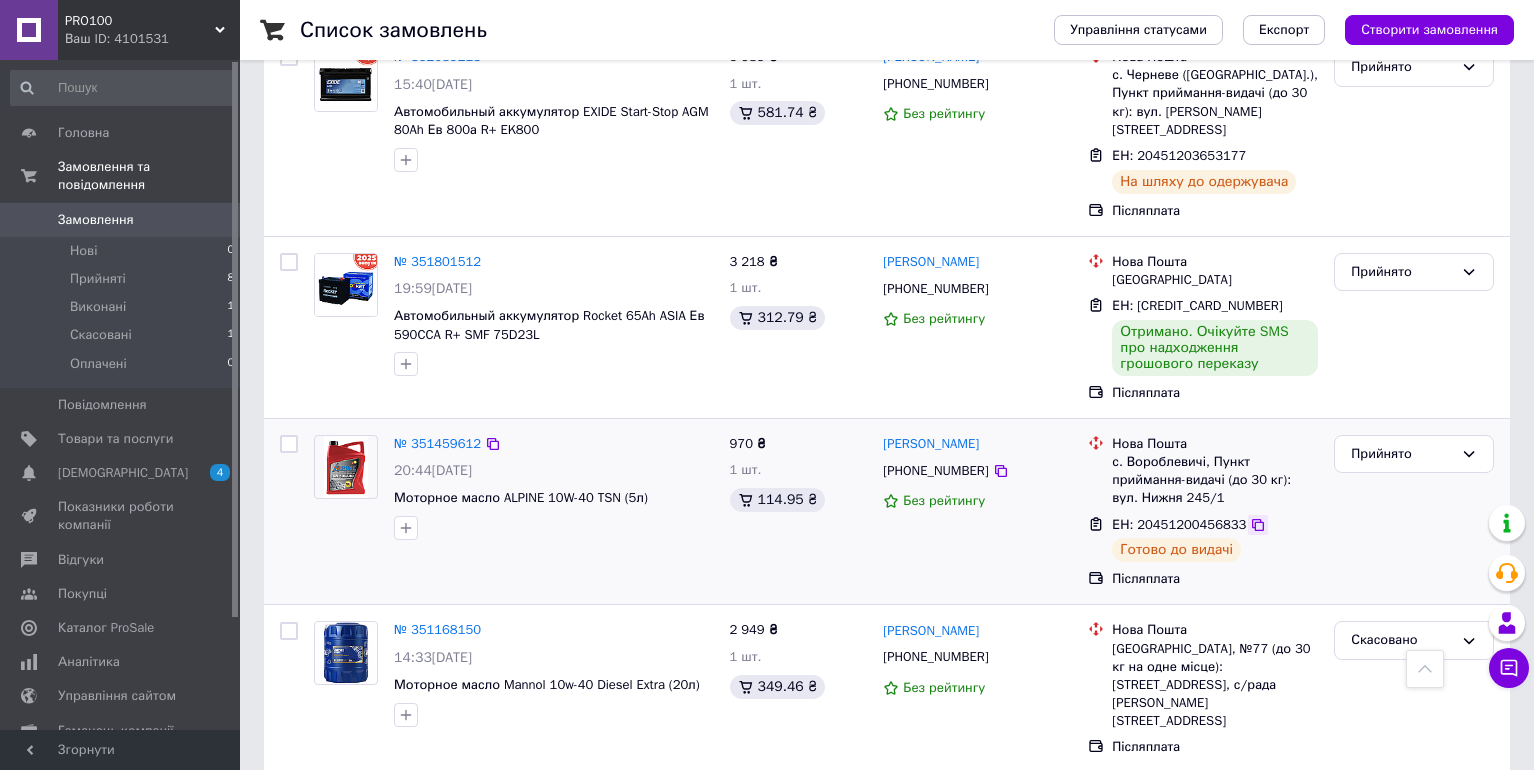 click 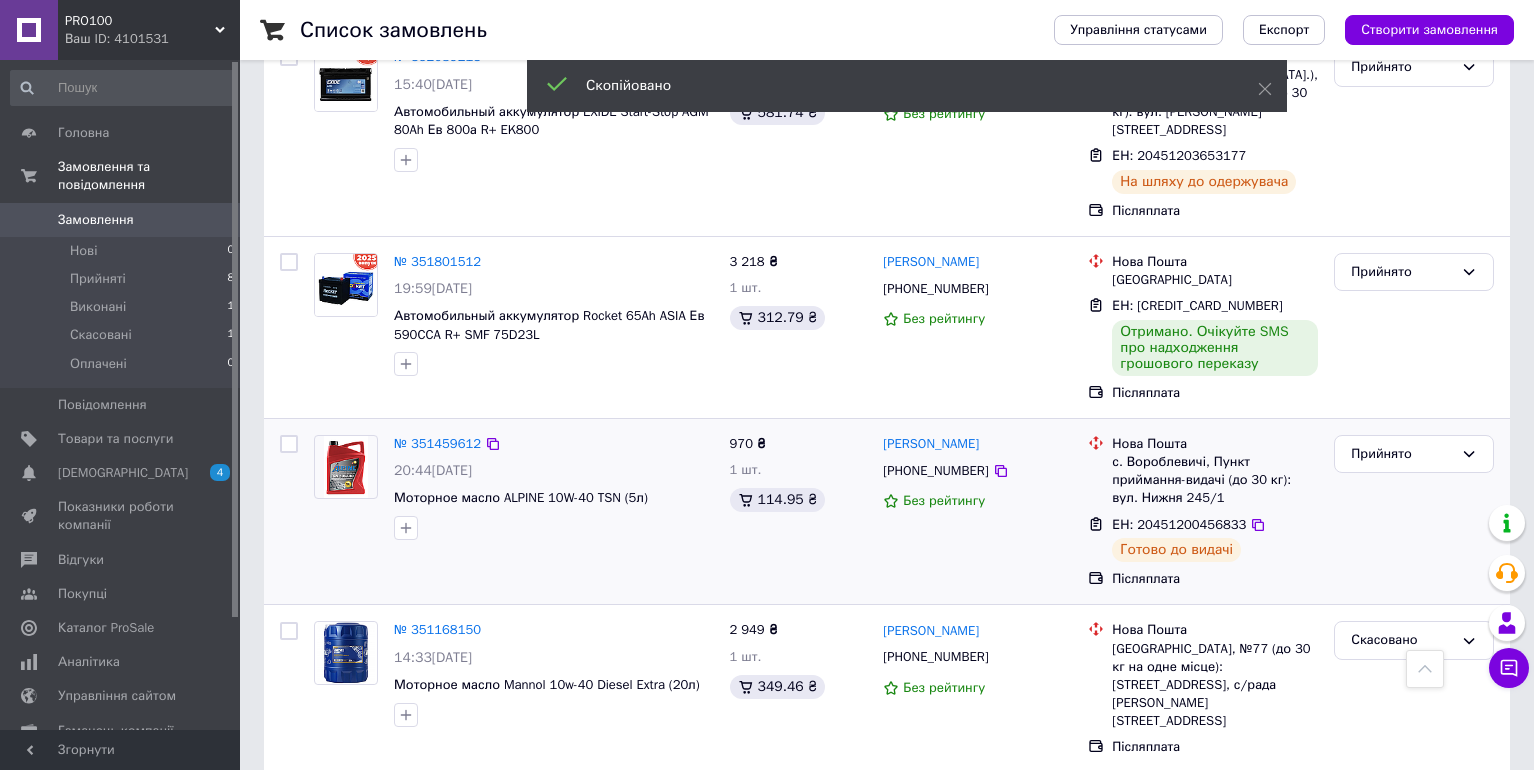 scroll, scrollTop: 522, scrollLeft: 0, axis: vertical 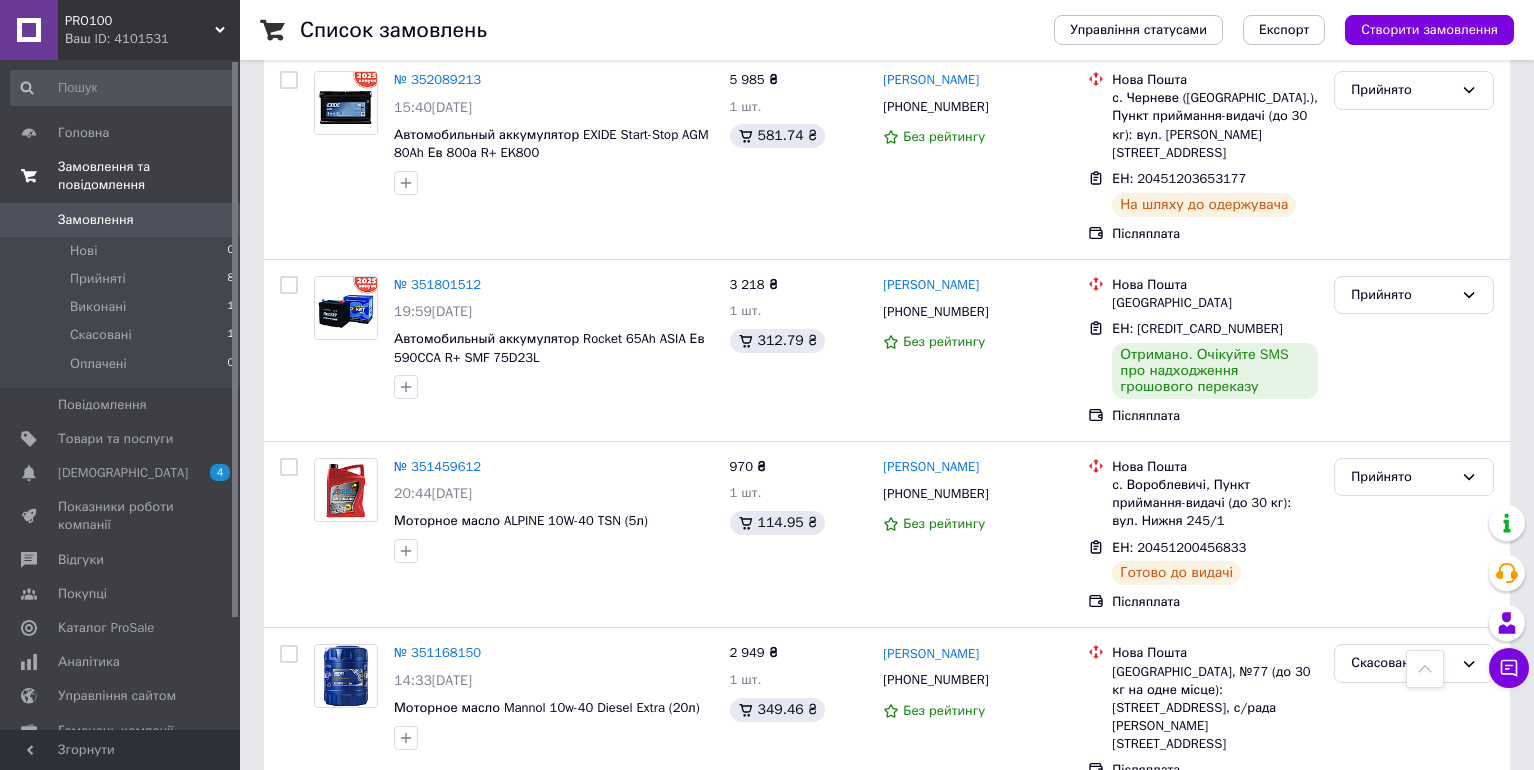 click on "Замовлення та повідомлення" at bounding box center (149, 176) 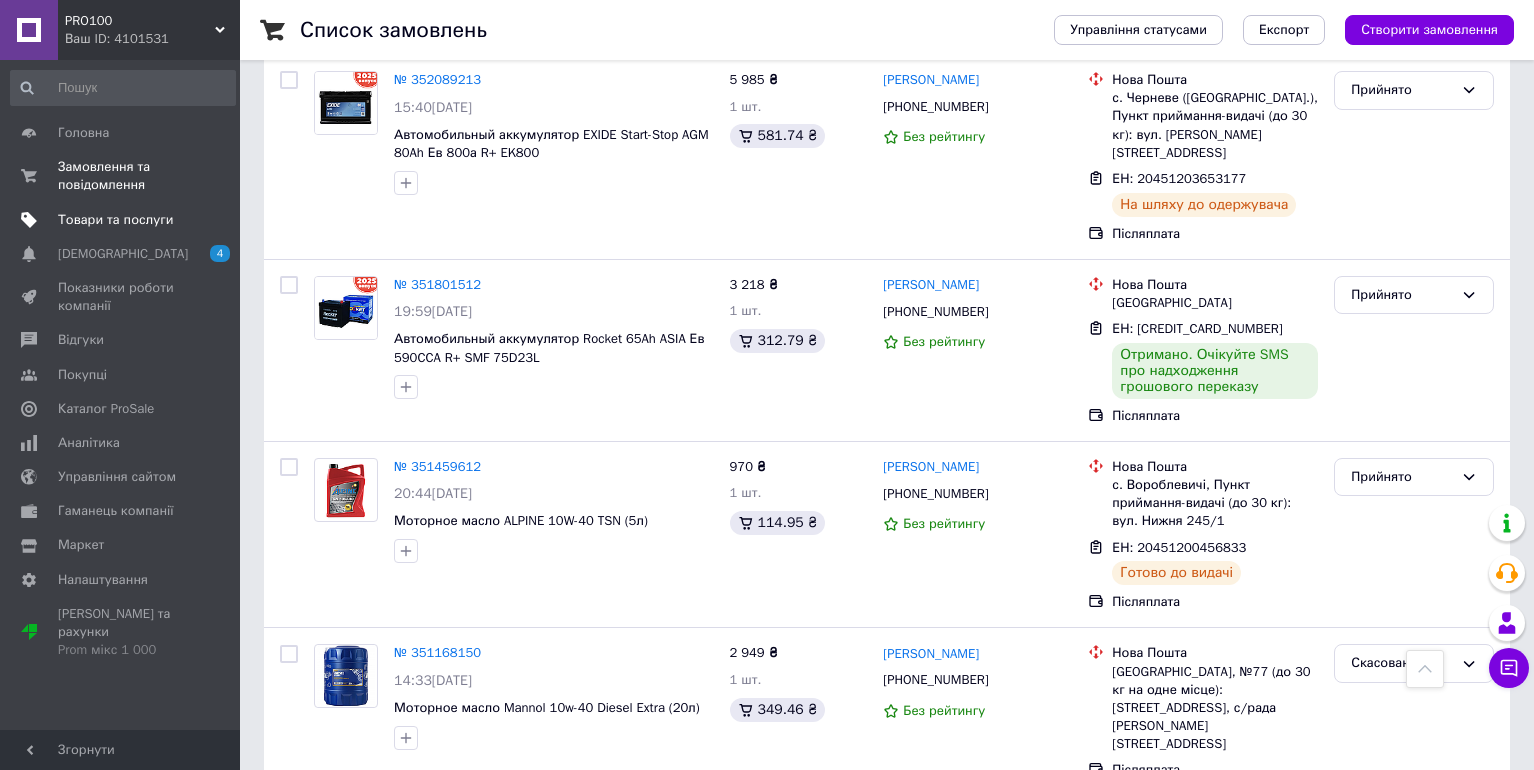 click on "Товари та послуги" at bounding box center [115, 220] 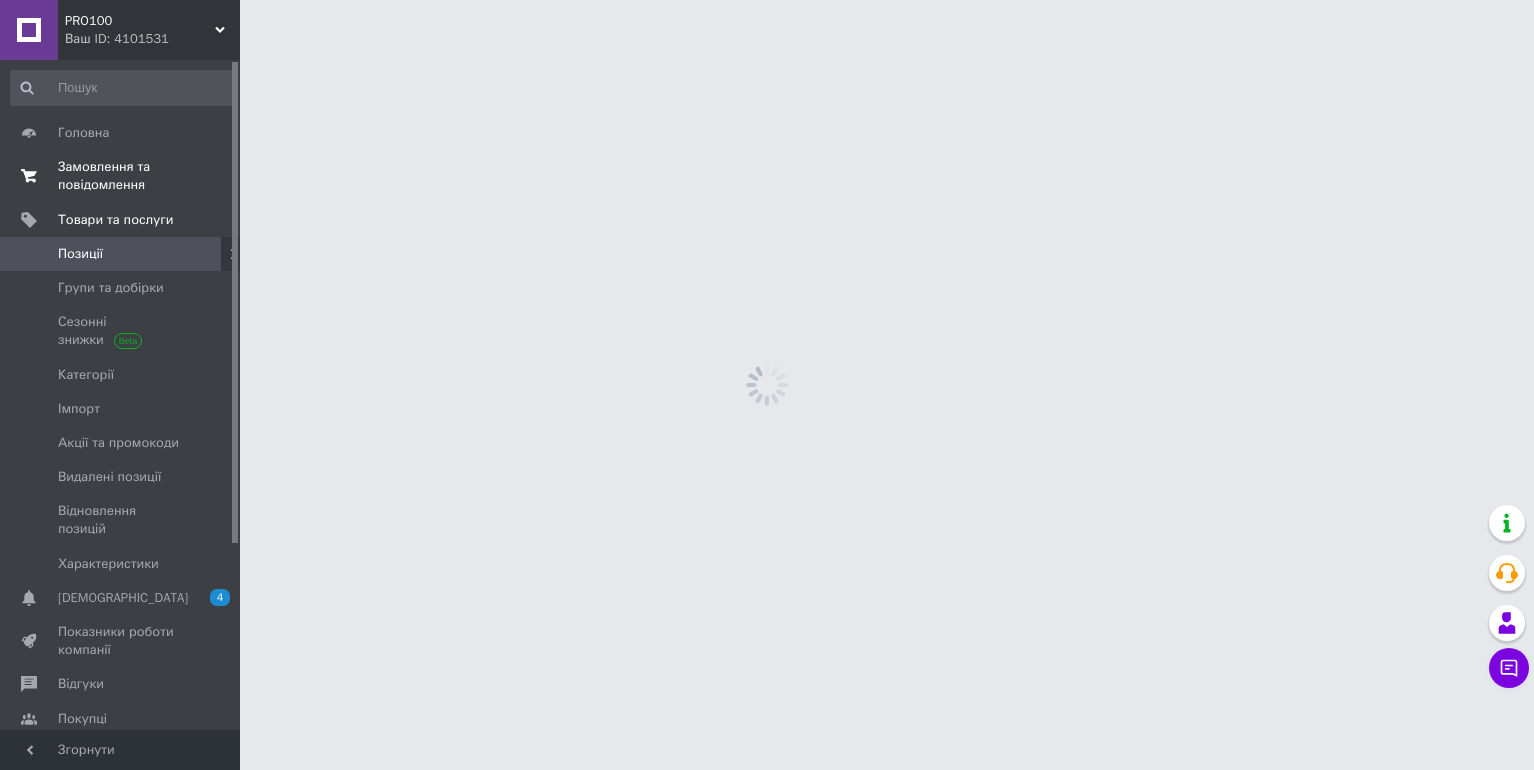 click on "Замовлення та повідомлення" at bounding box center (121, 176) 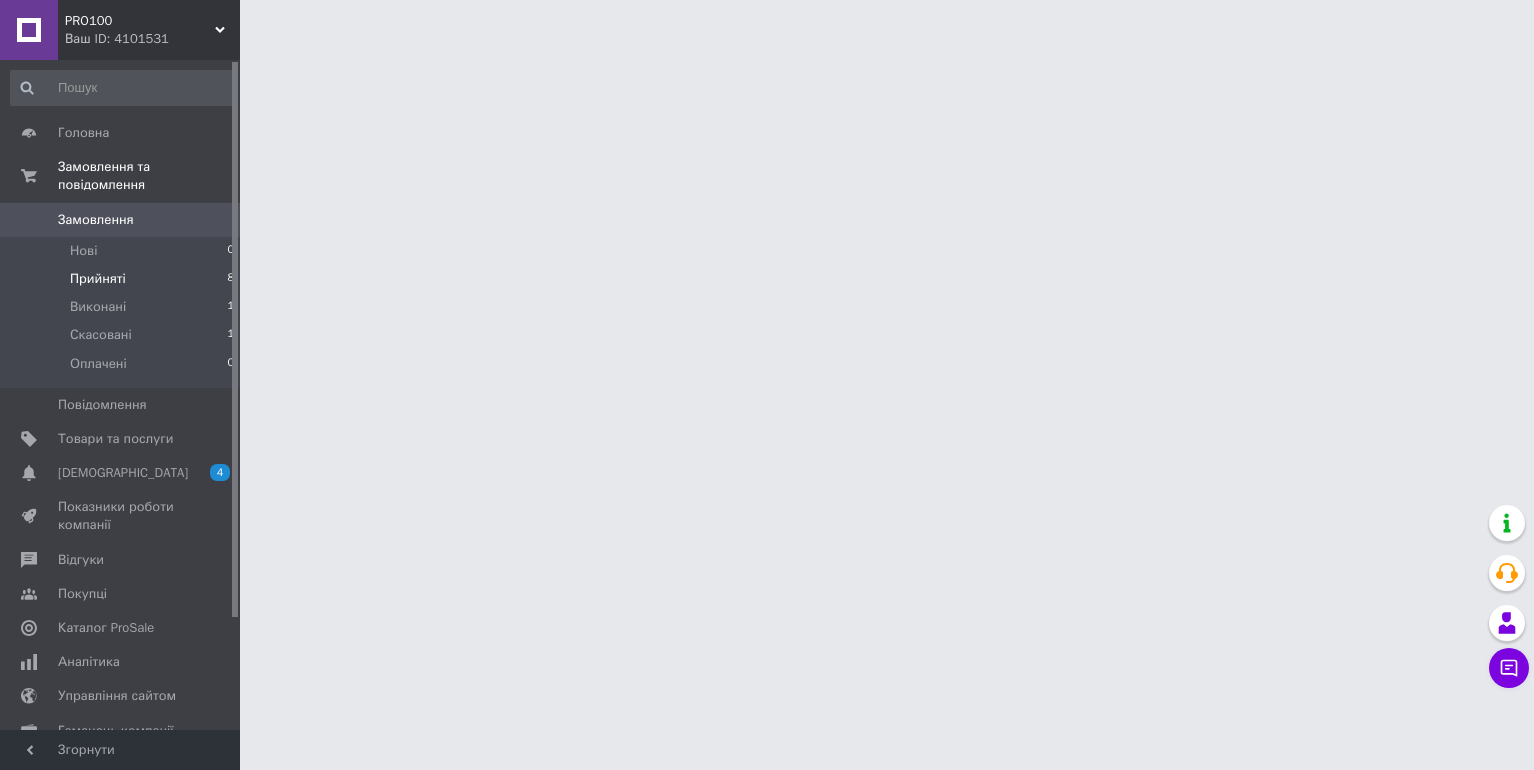 click on "Прийняті 8" at bounding box center (123, 279) 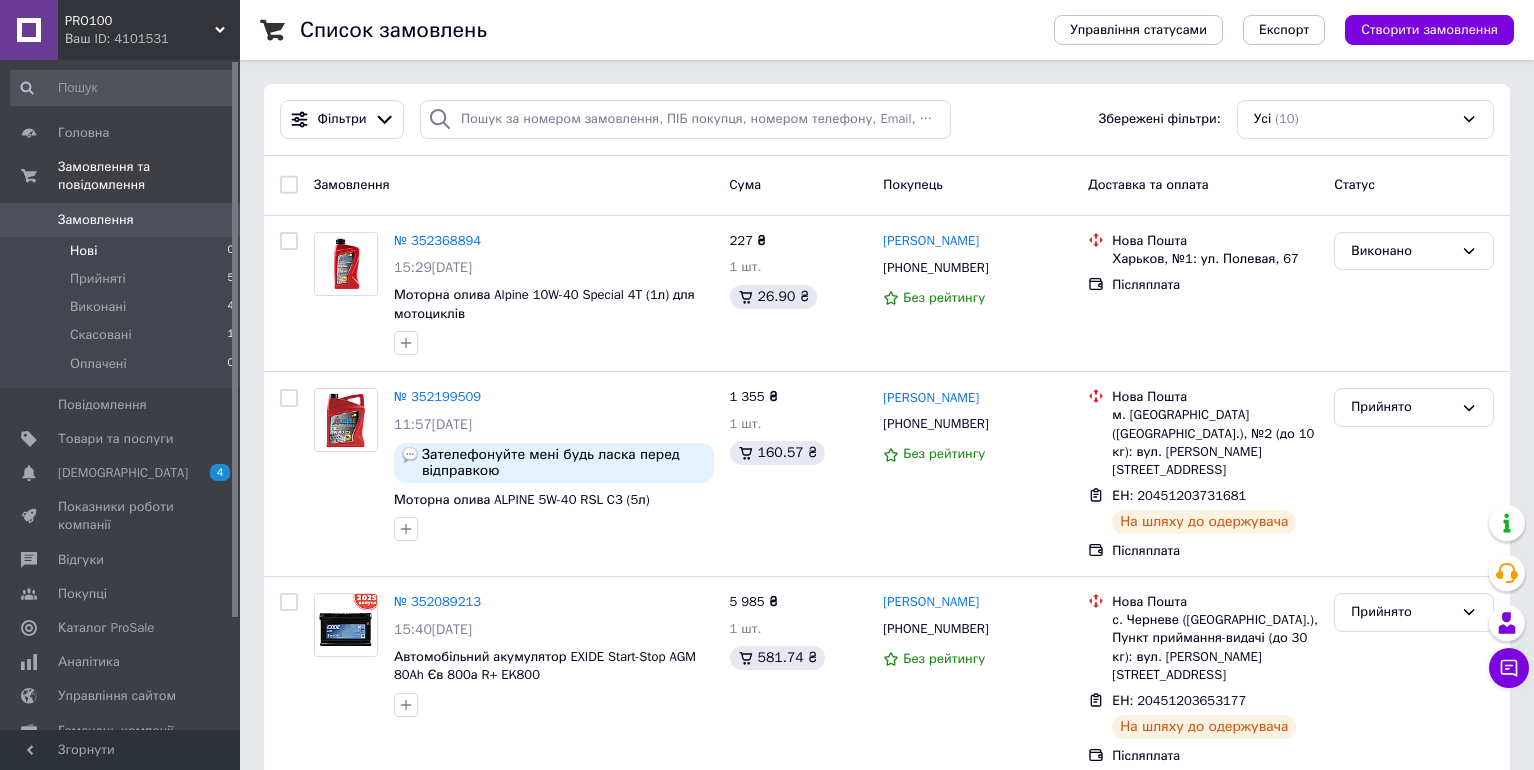 click on "Нові 0" at bounding box center (123, 251) 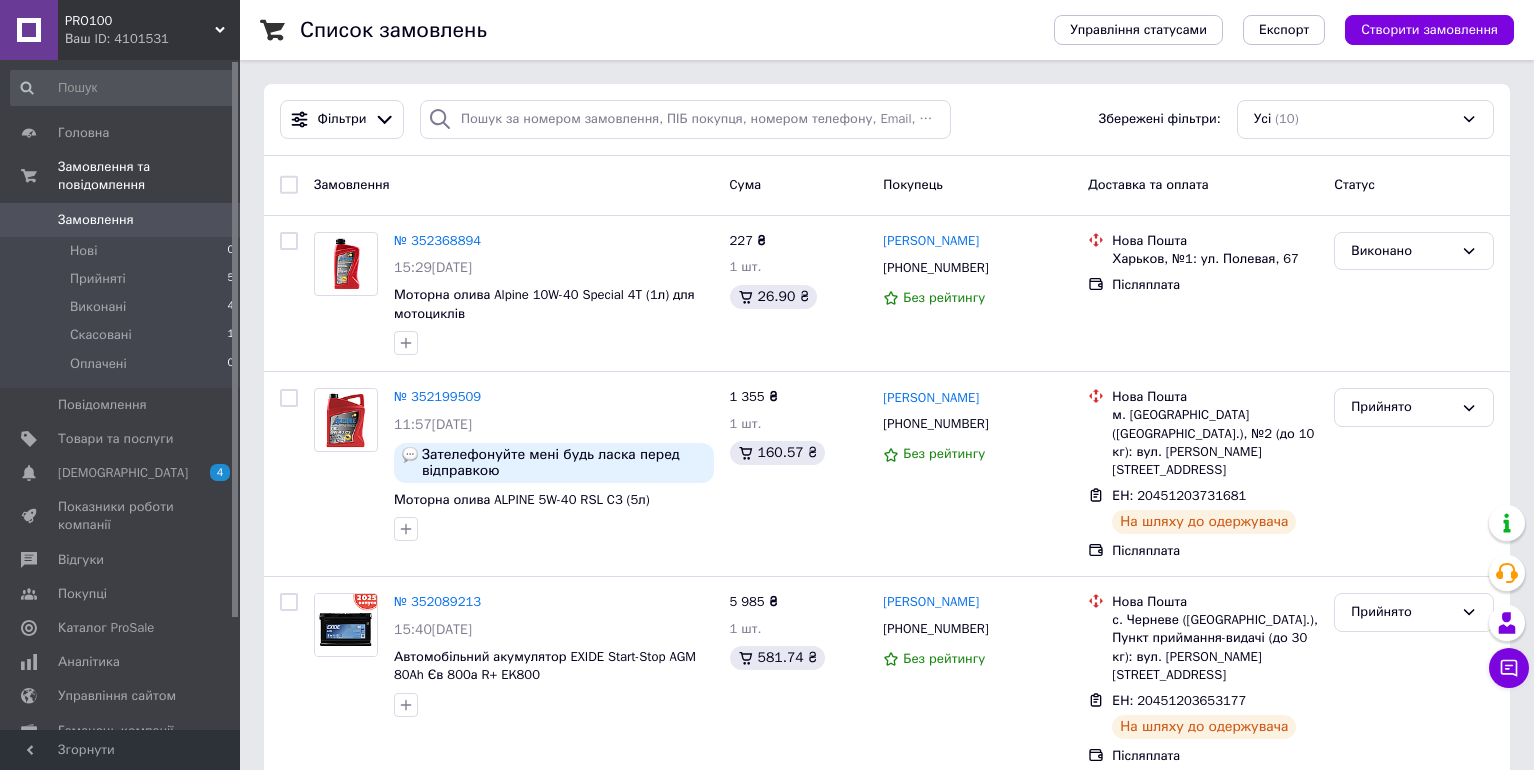 click on "Замовлення" at bounding box center [121, 220] 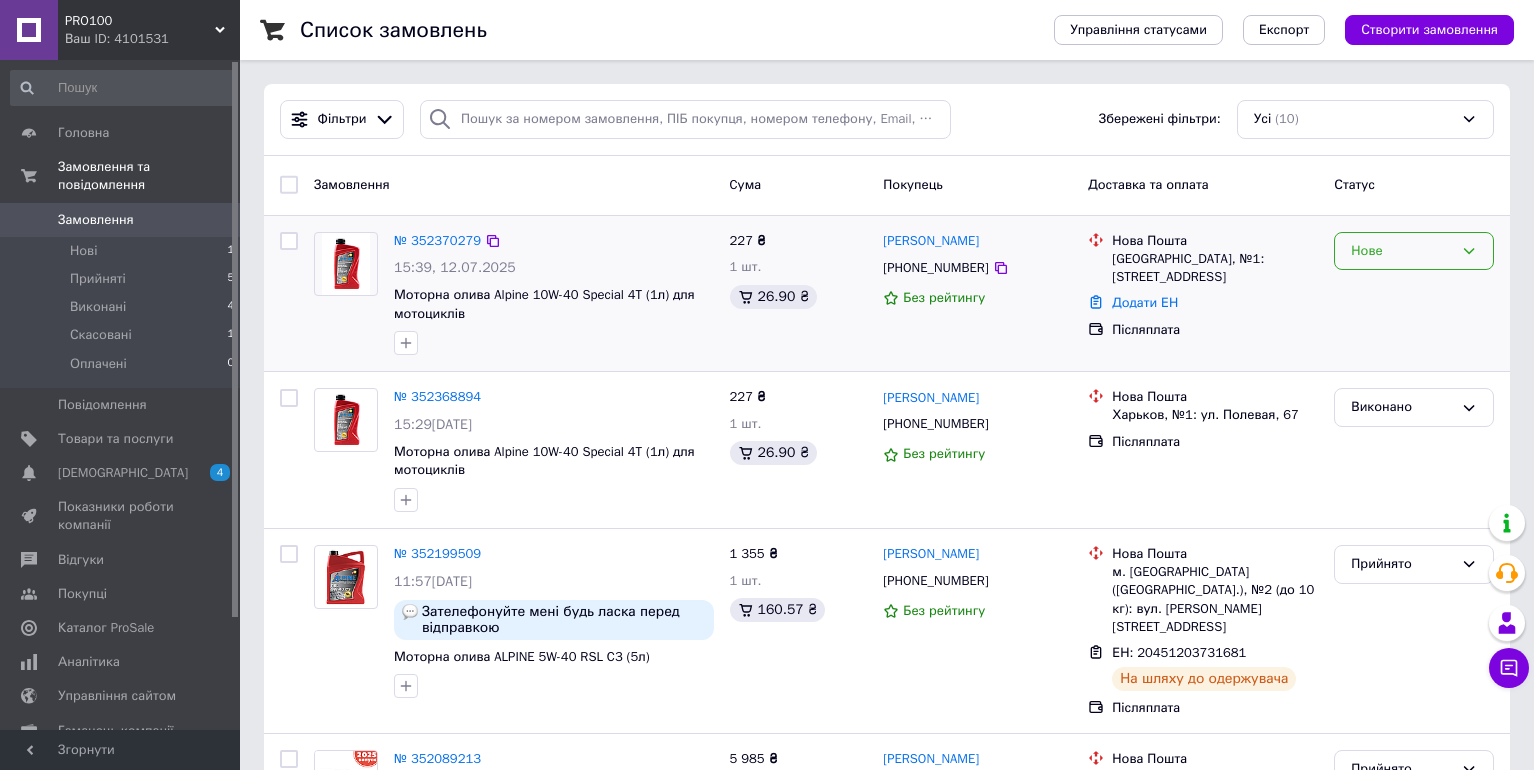 click on "Нове" at bounding box center [1402, 251] 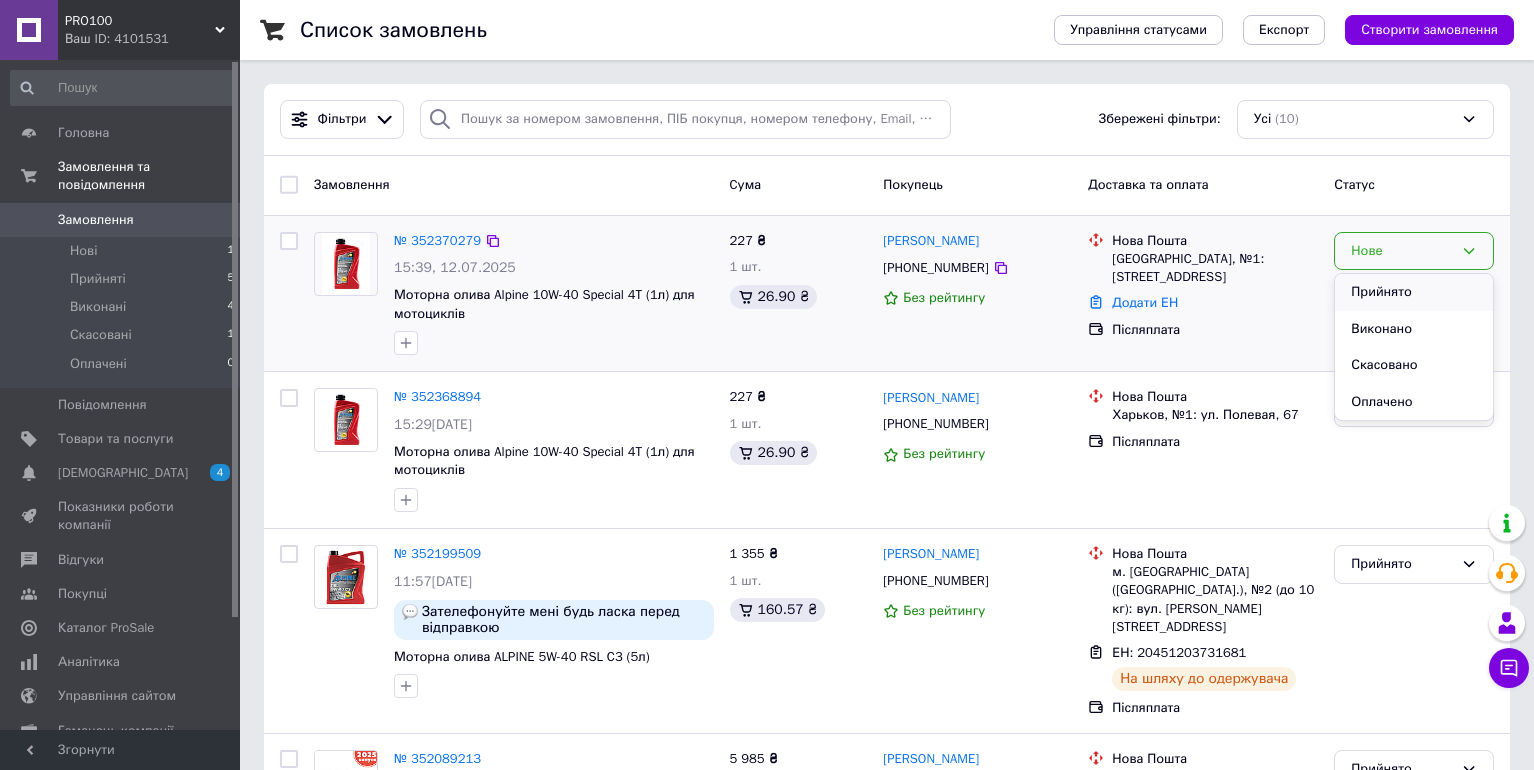 drag, startPoint x: 1419, startPoint y: 309, endPoint x: 1423, endPoint y: 297, distance: 12.649111 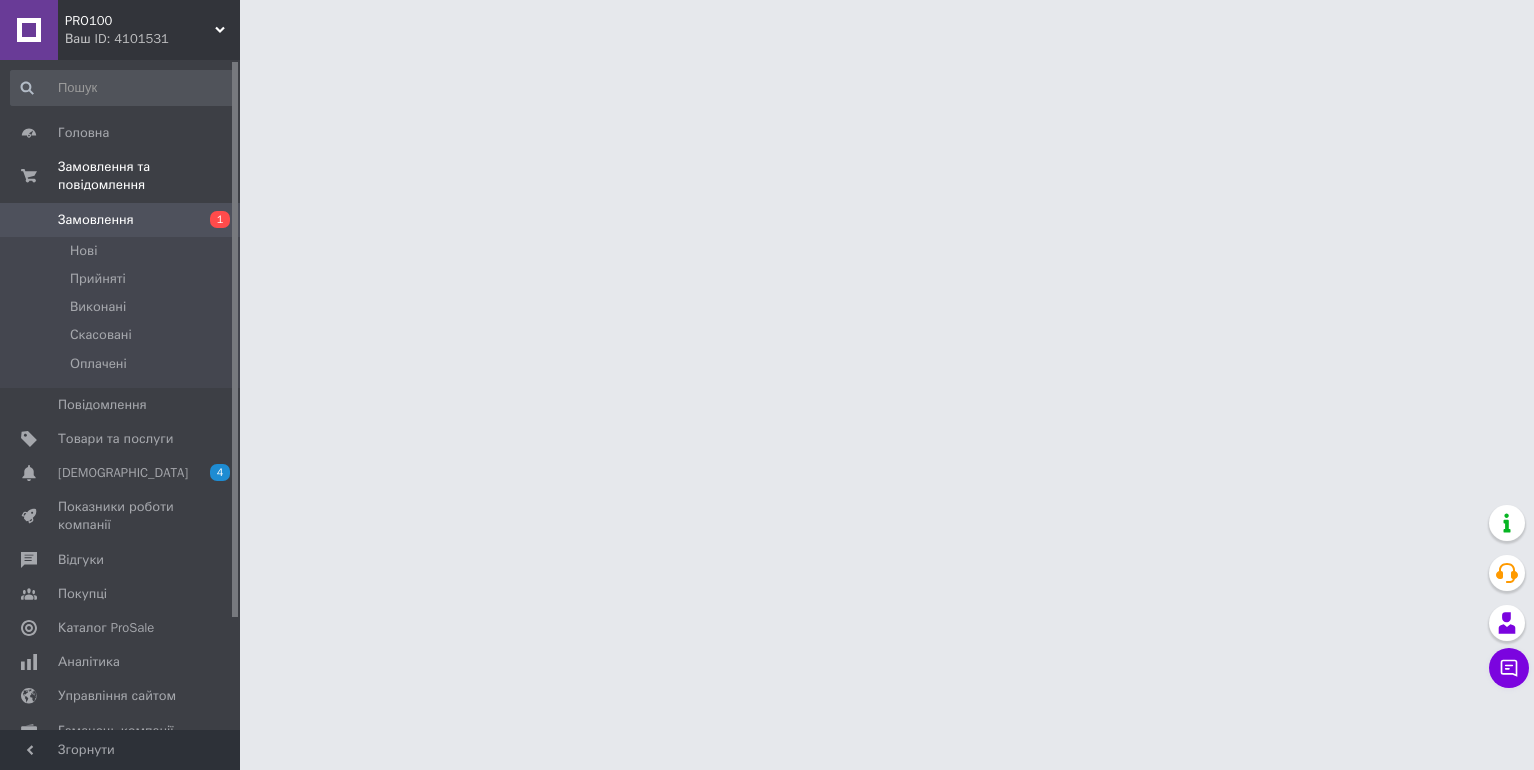 scroll, scrollTop: 0, scrollLeft: 0, axis: both 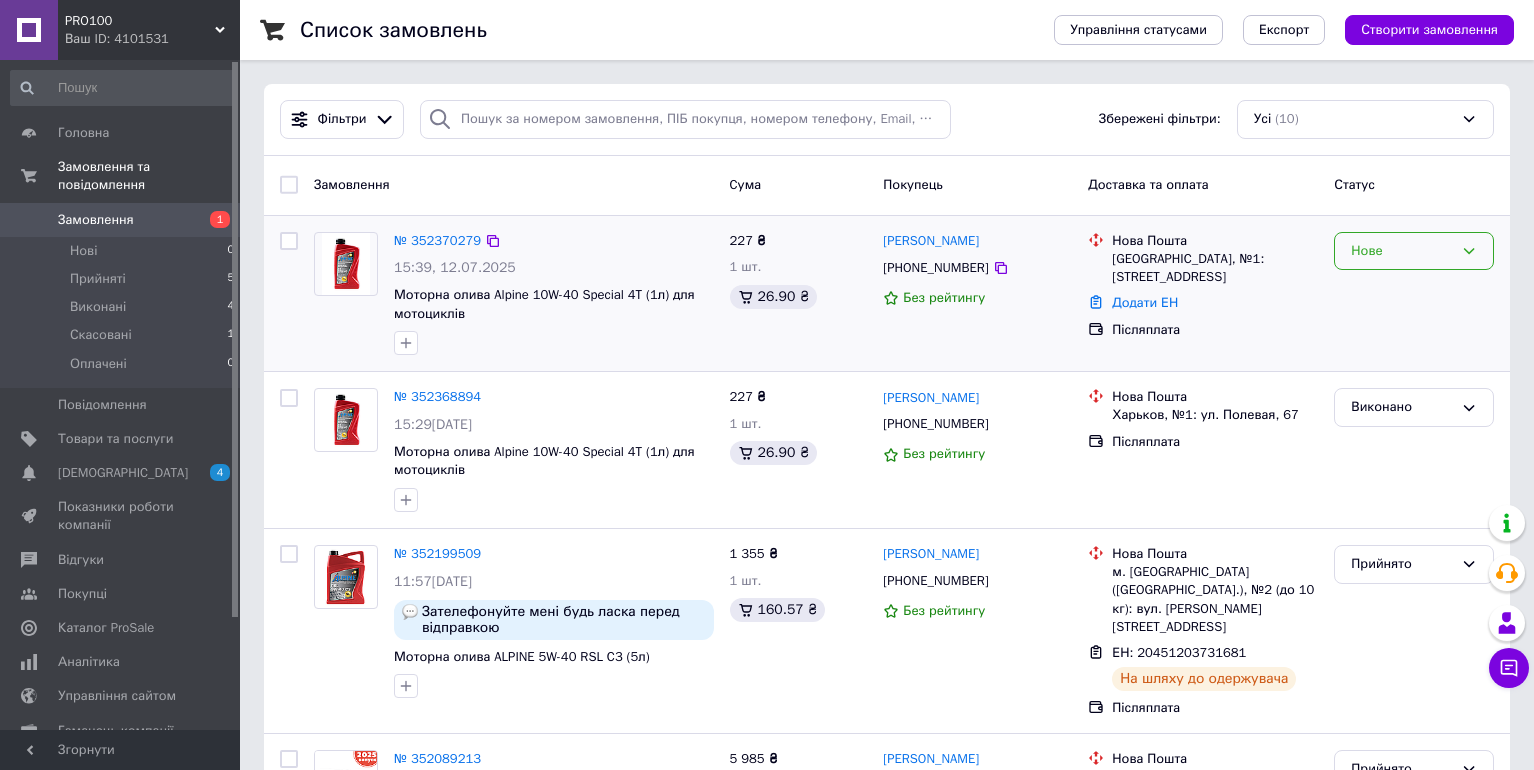 click on "Нове" at bounding box center [1402, 251] 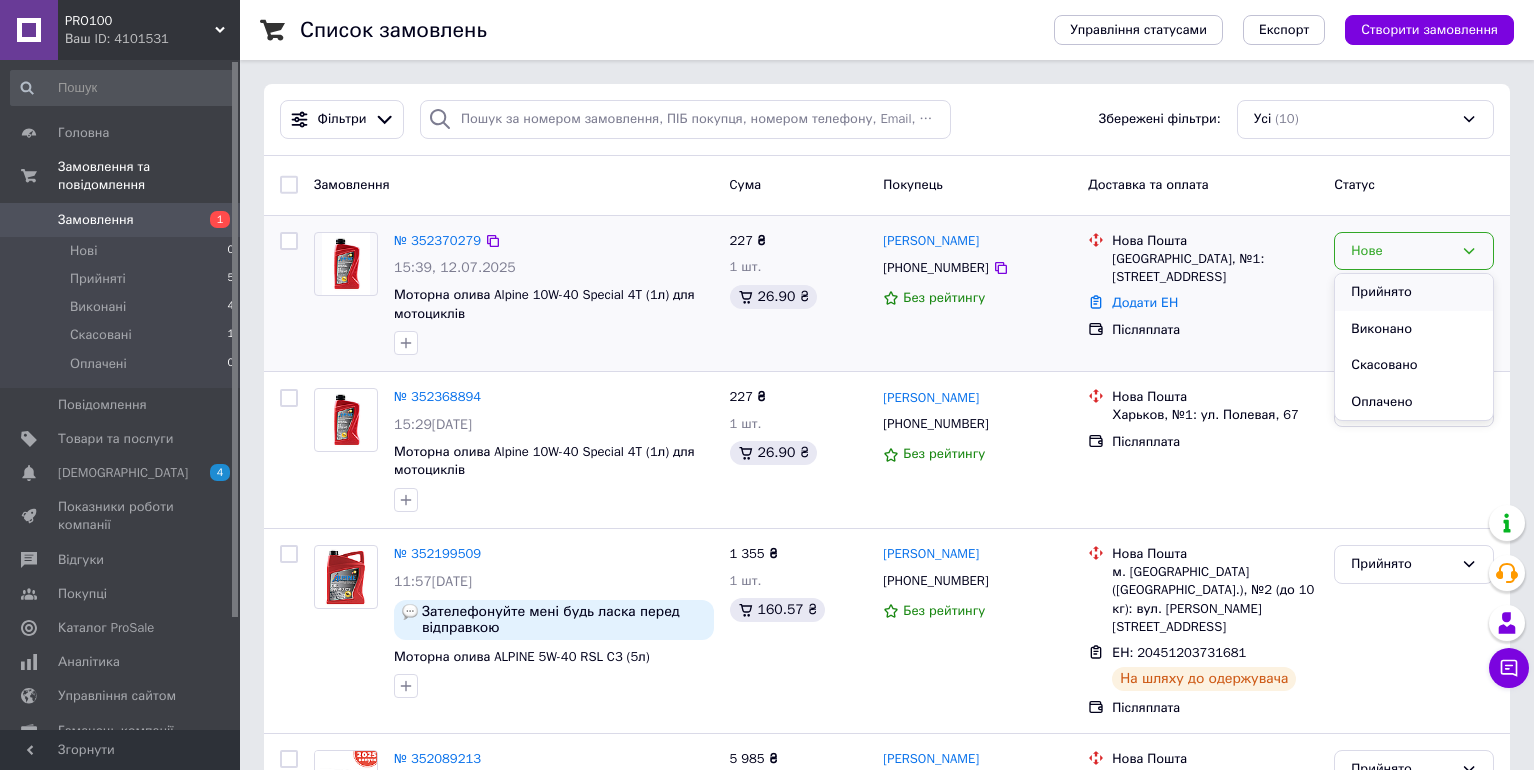 click on "Прийнято" at bounding box center (1414, 292) 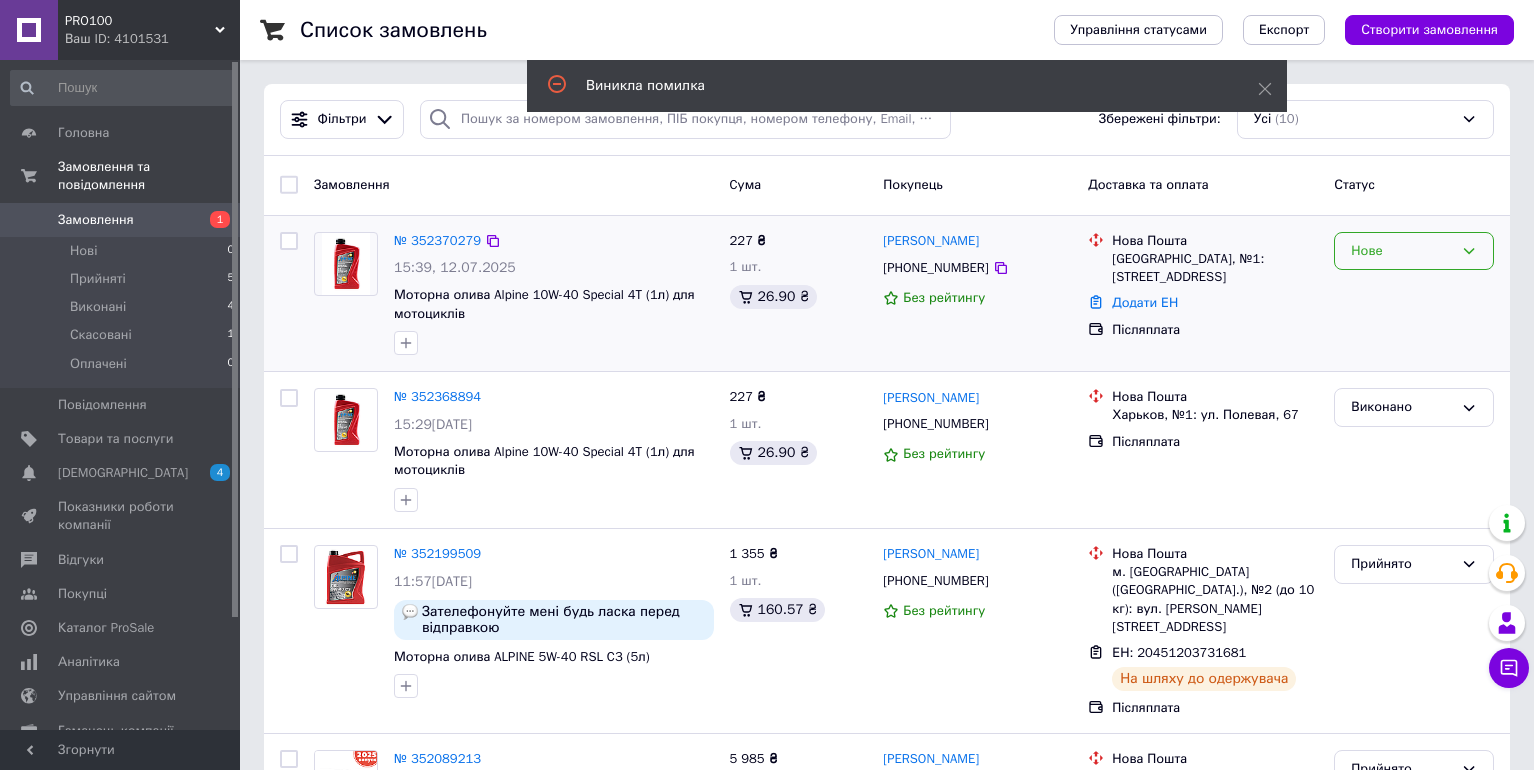 click on "Нове" at bounding box center (1402, 251) 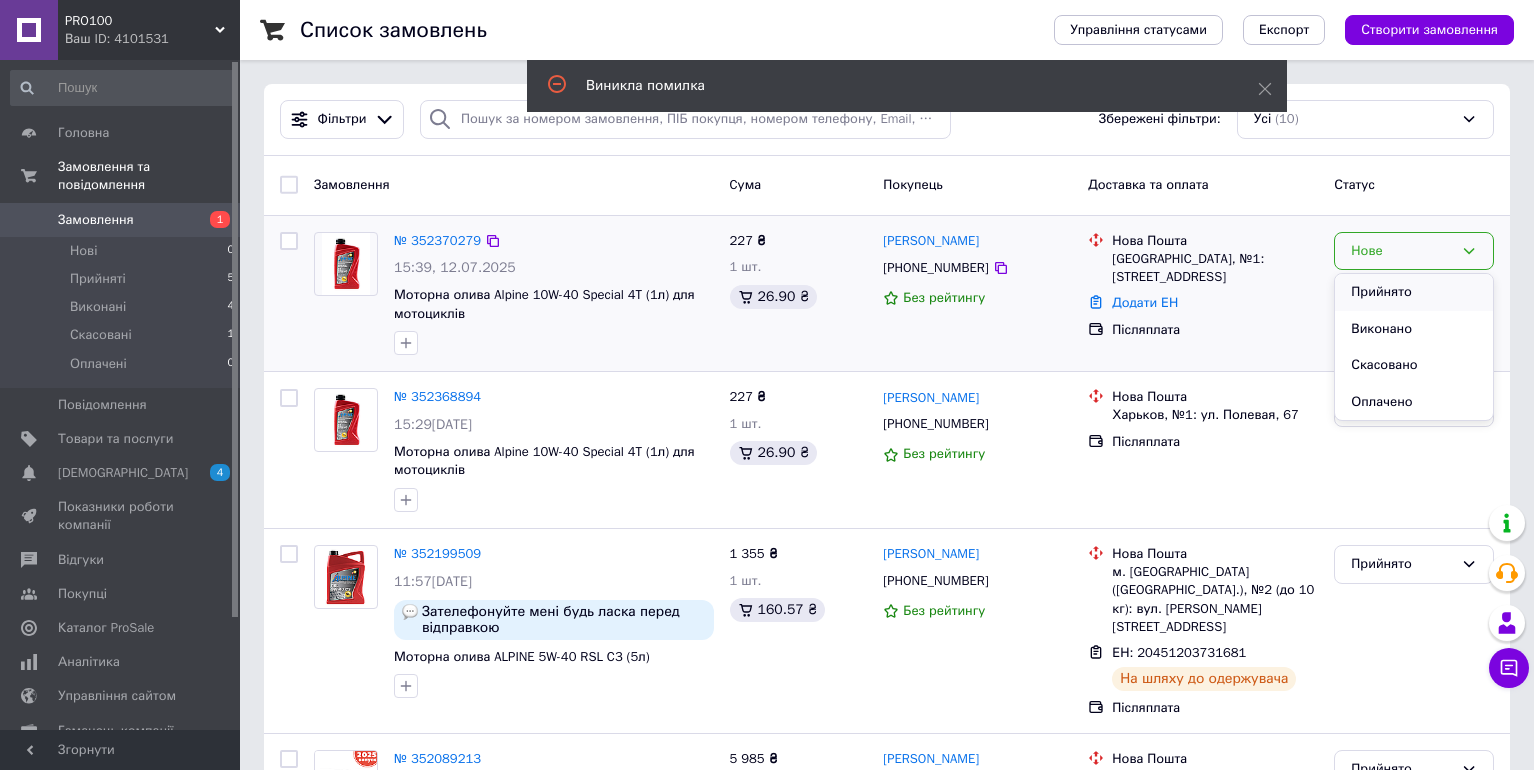 click on "Прийнято" at bounding box center [1414, 292] 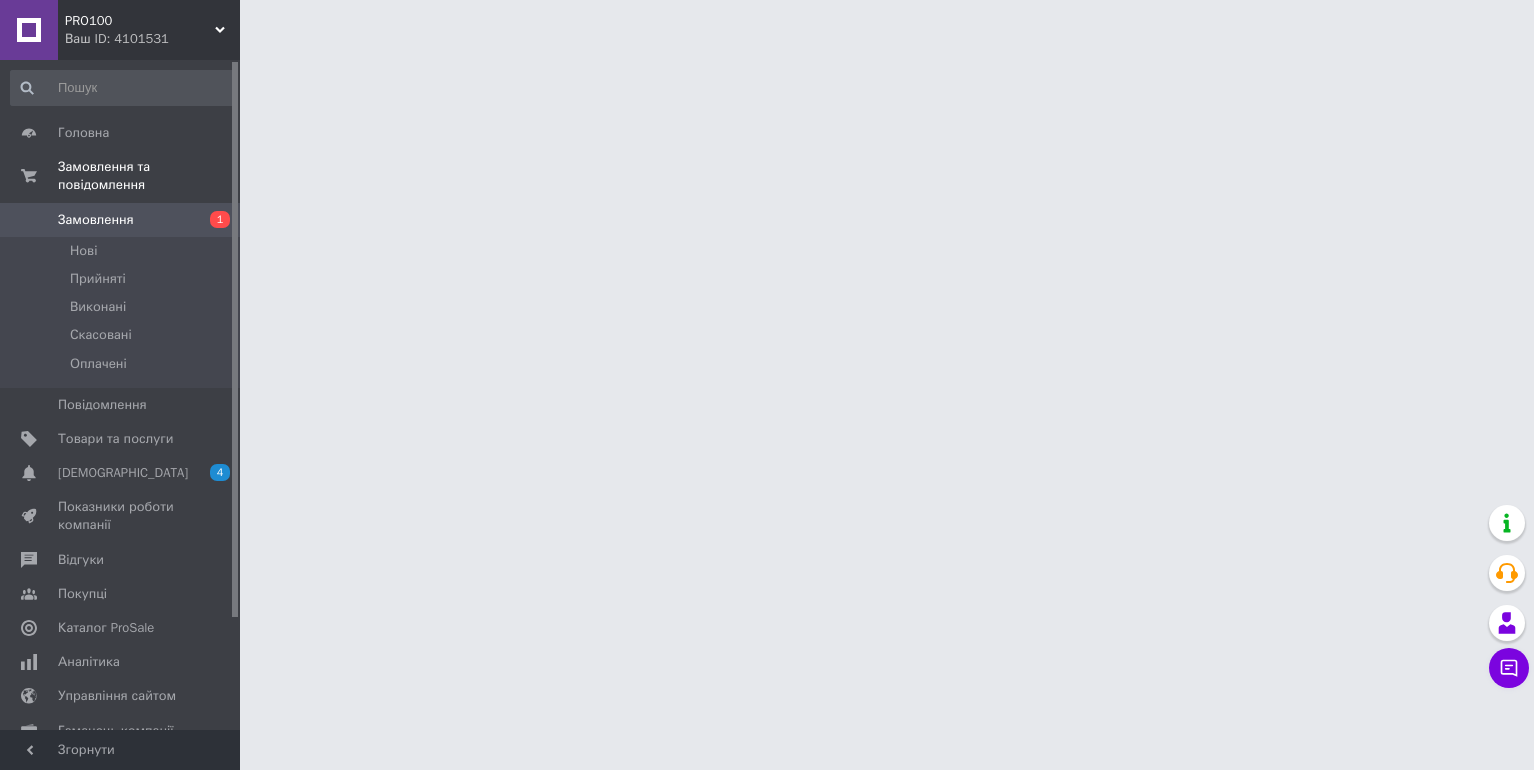 scroll, scrollTop: 0, scrollLeft: 0, axis: both 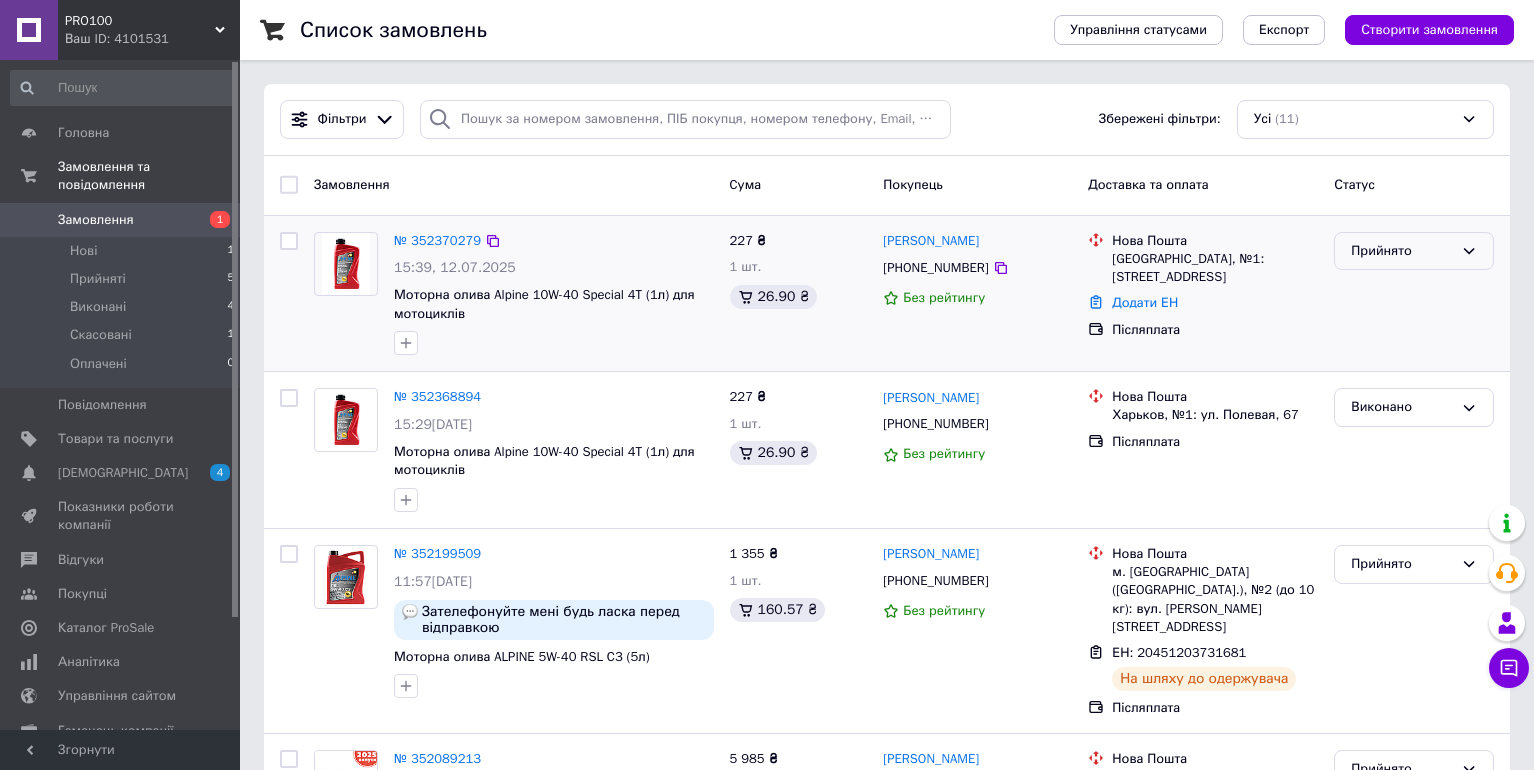 click on "Прийнято" at bounding box center (1402, 251) 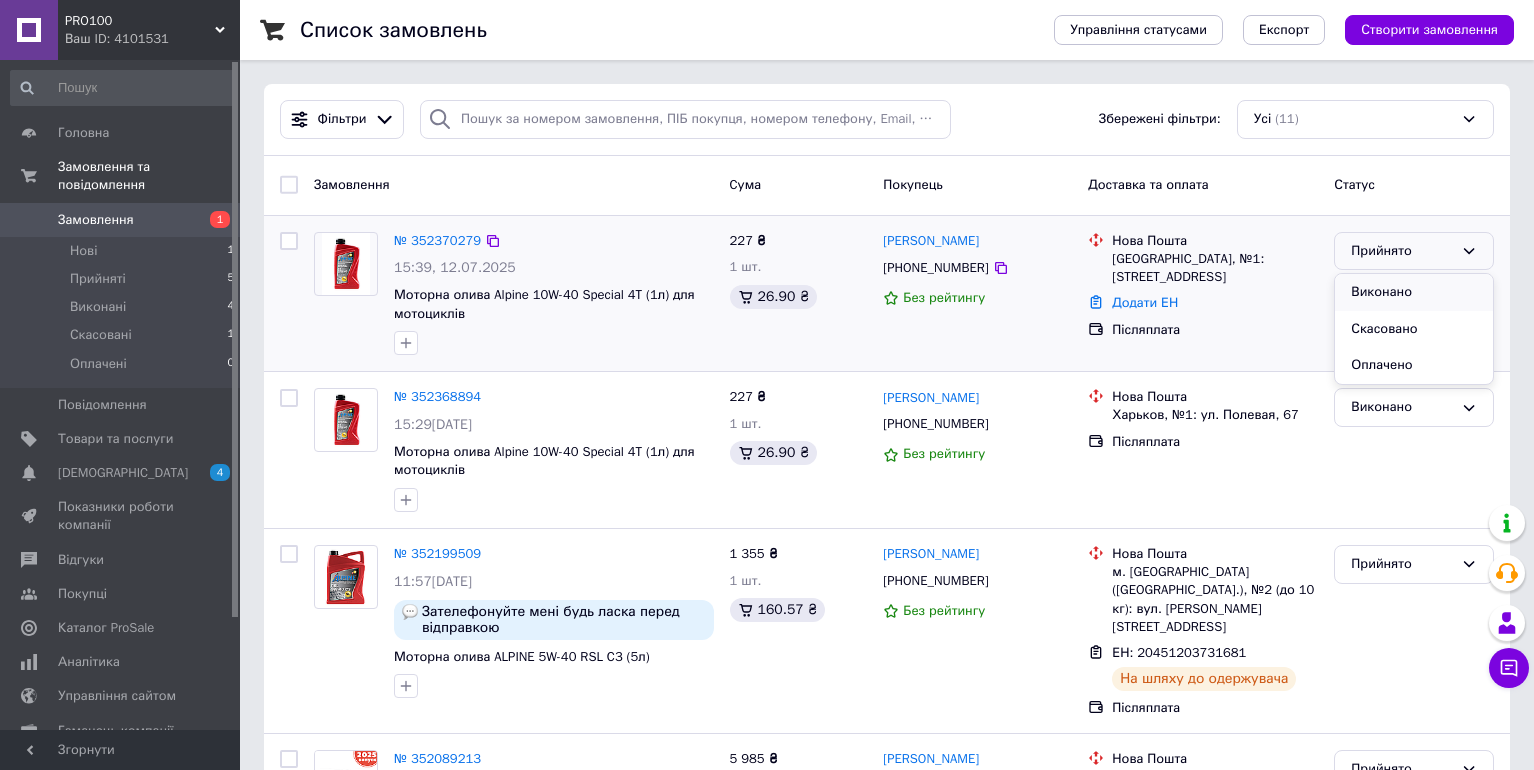click on "Виконано" at bounding box center [1414, 292] 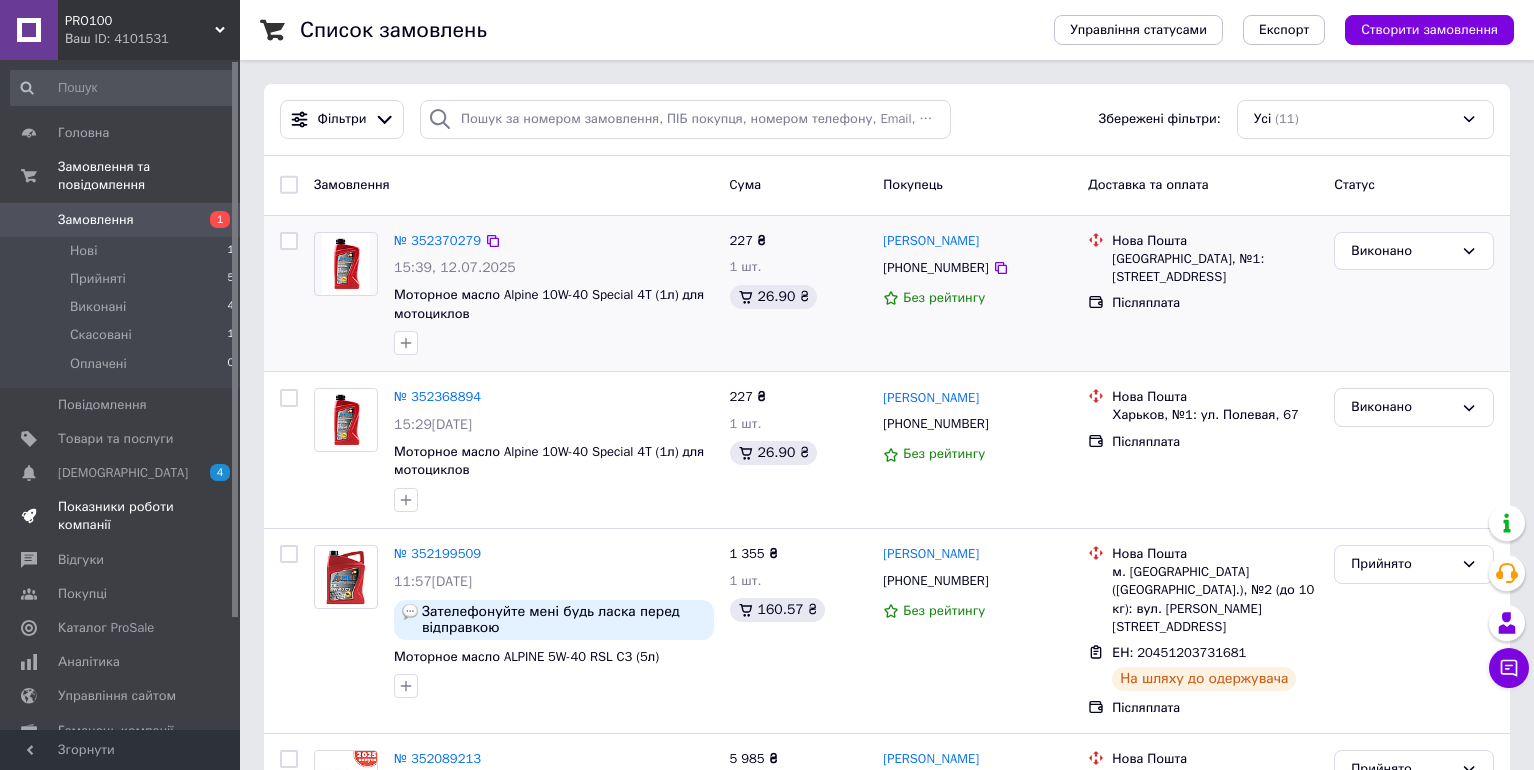 click on "Показники роботи компанії" at bounding box center (121, 516) 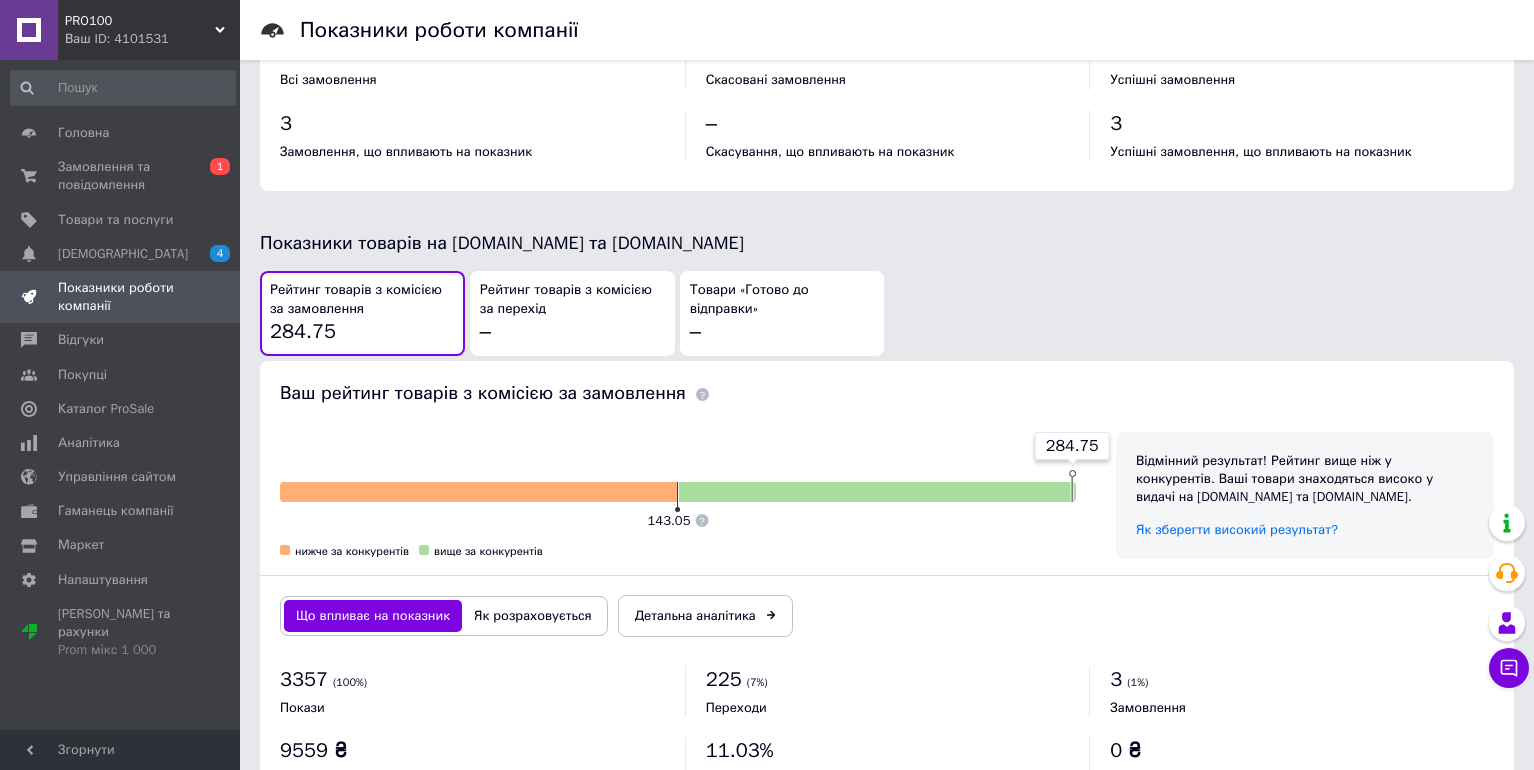 scroll, scrollTop: 931, scrollLeft: 0, axis: vertical 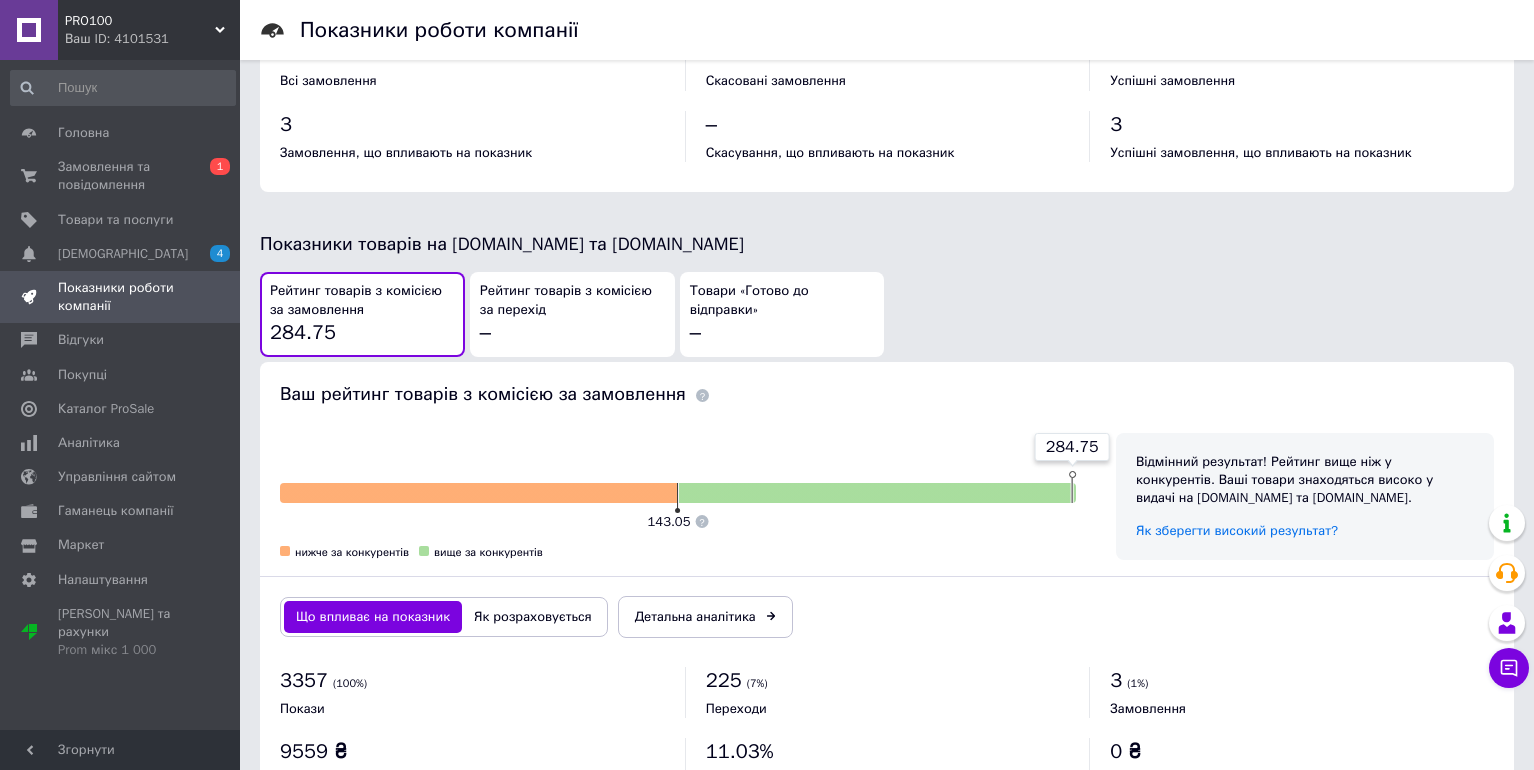click on "284.75" at bounding box center [1072, 468] 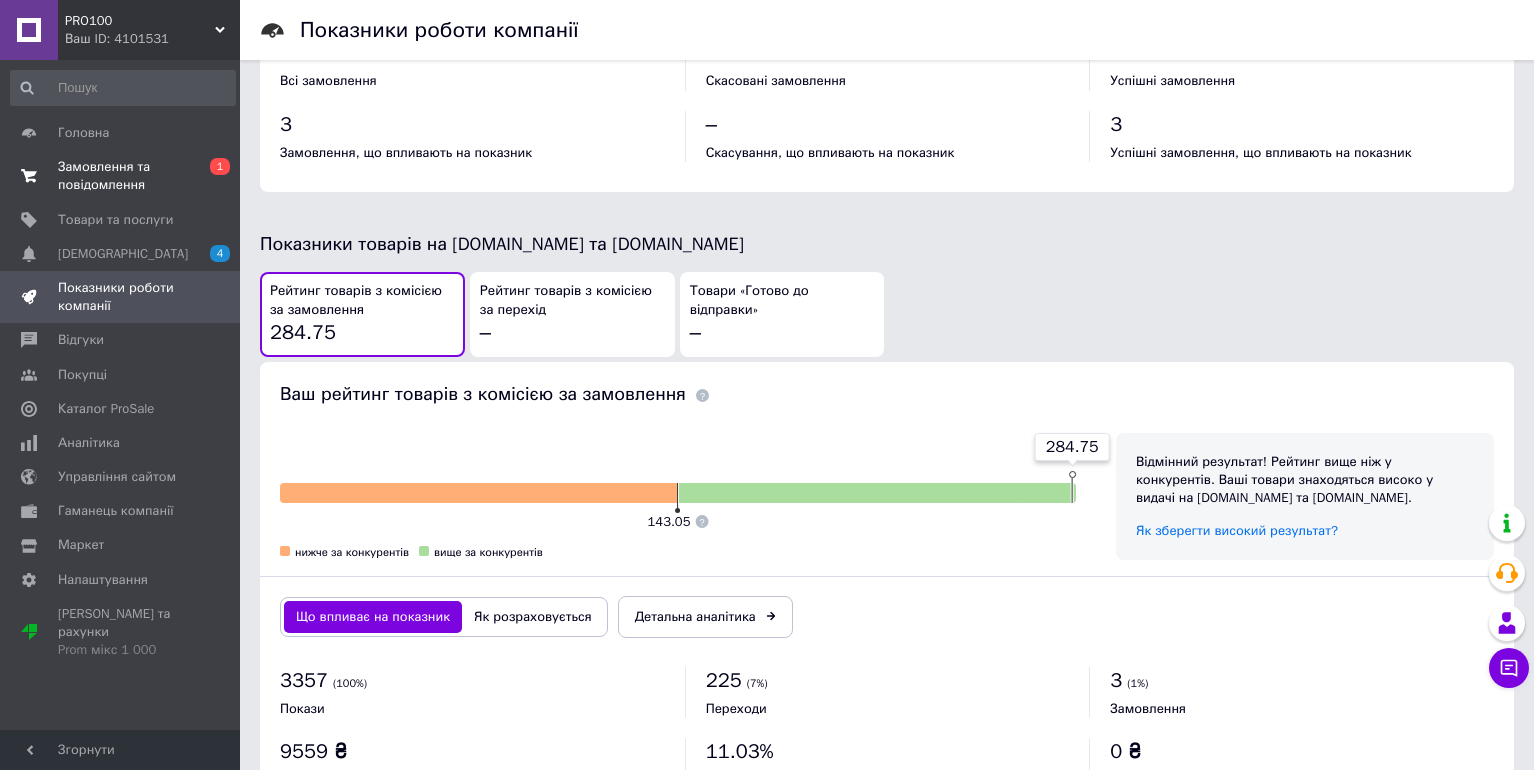 click on "Замовлення та повідомлення" at bounding box center [121, 176] 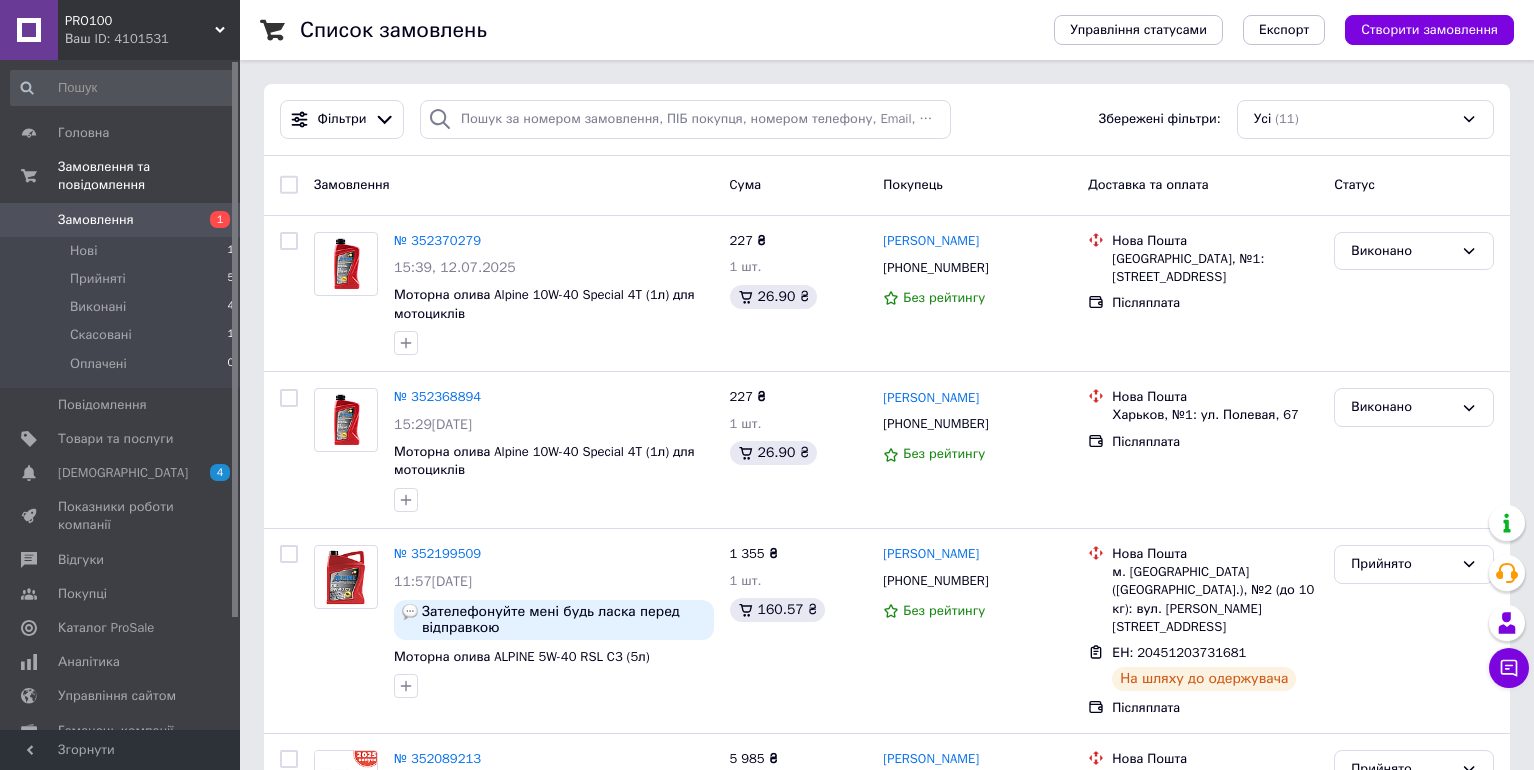click on "Замовлення" at bounding box center [96, 220] 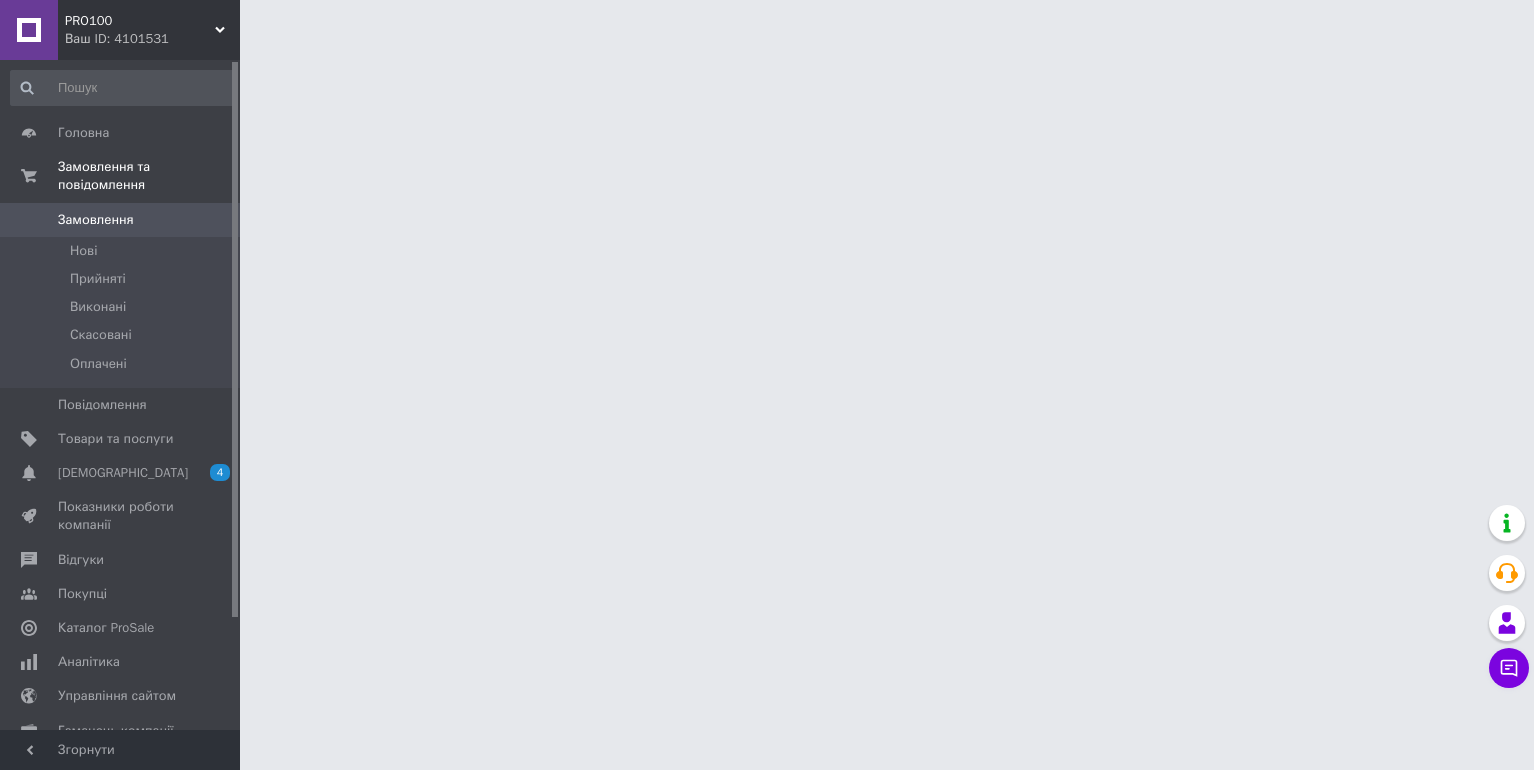 scroll, scrollTop: 0, scrollLeft: 0, axis: both 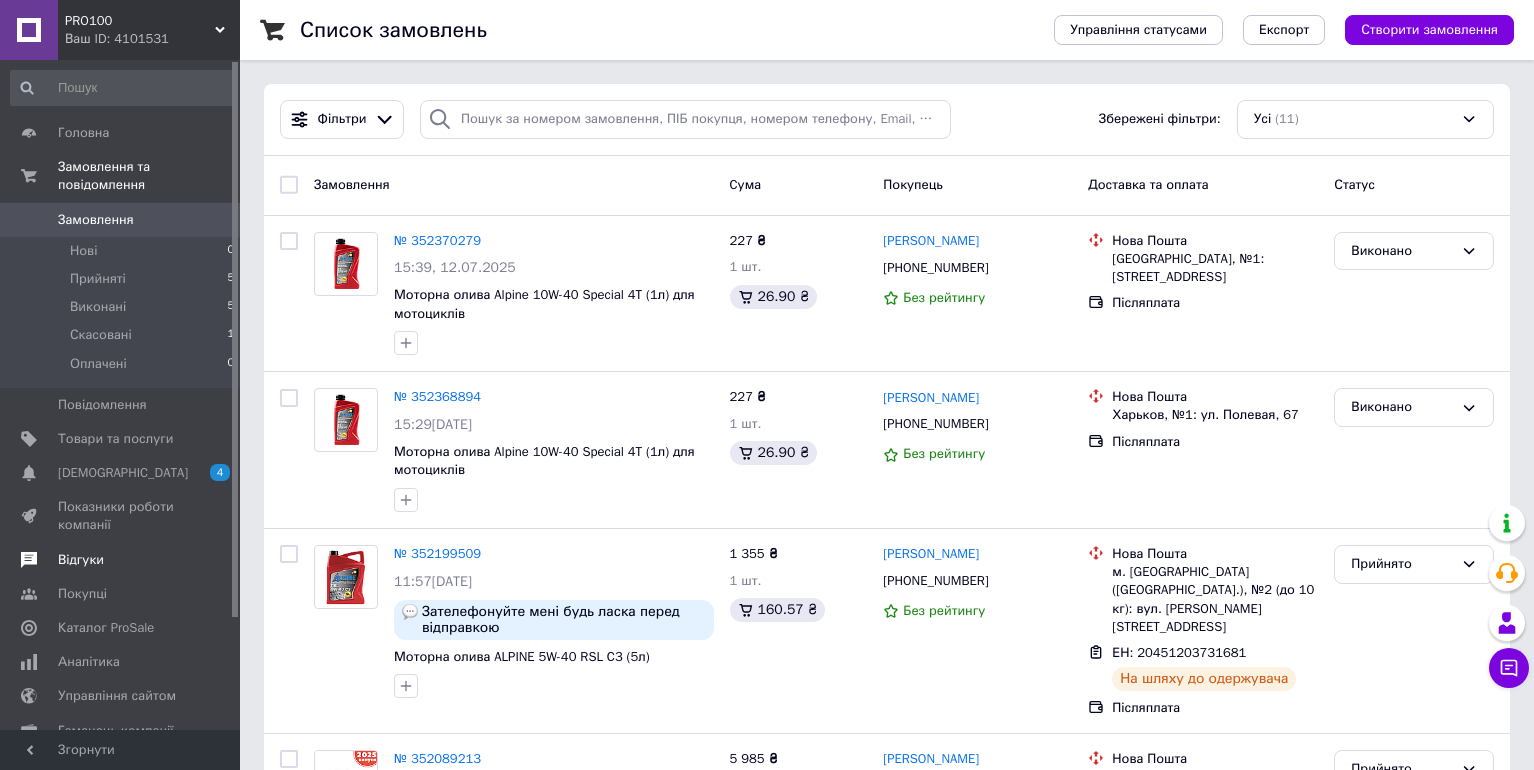click on "Відгуки" at bounding box center [121, 560] 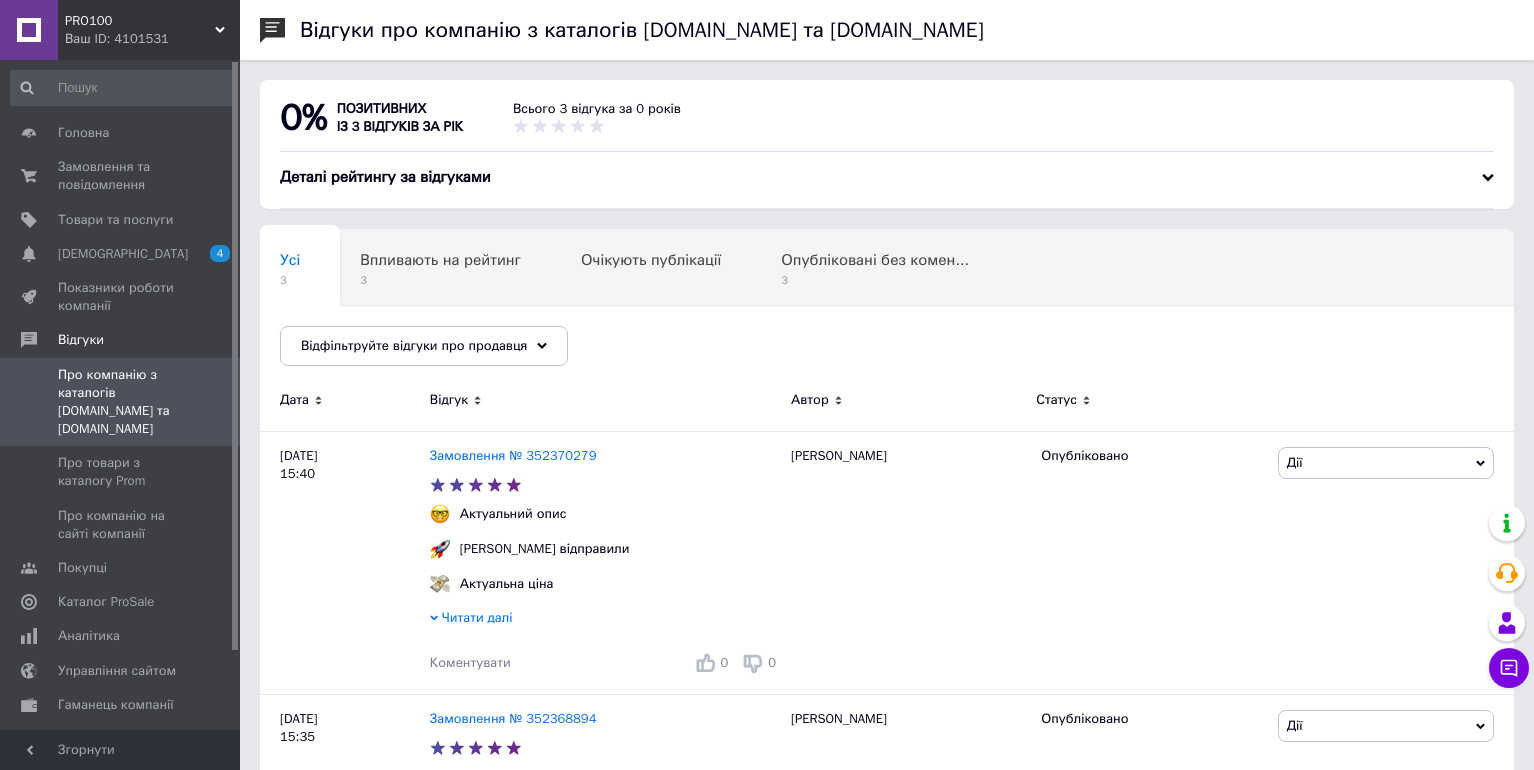 scroll, scrollTop: 0, scrollLeft: 0, axis: both 